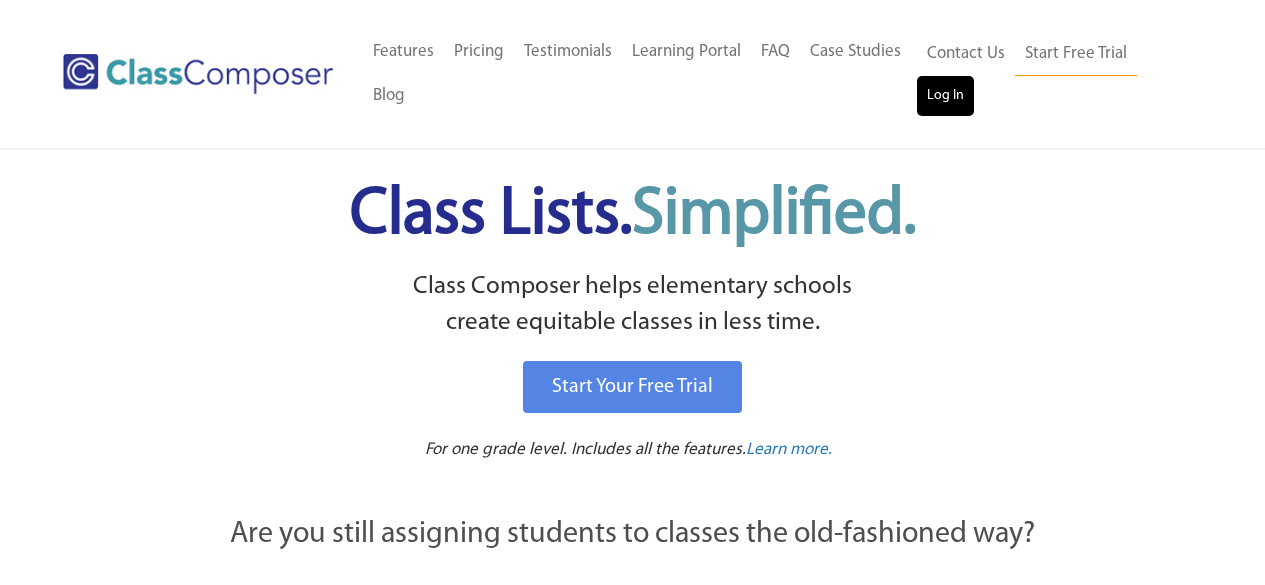 scroll, scrollTop: 0, scrollLeft: 0, axis: both 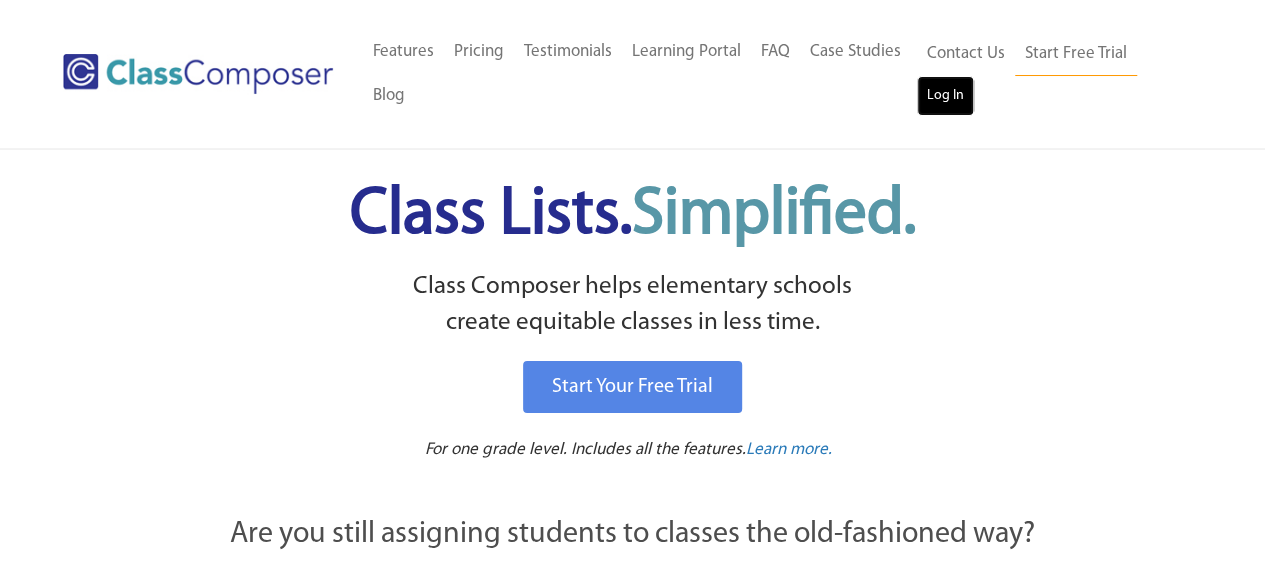 click on "Log In" at bounding box center (945, 96) 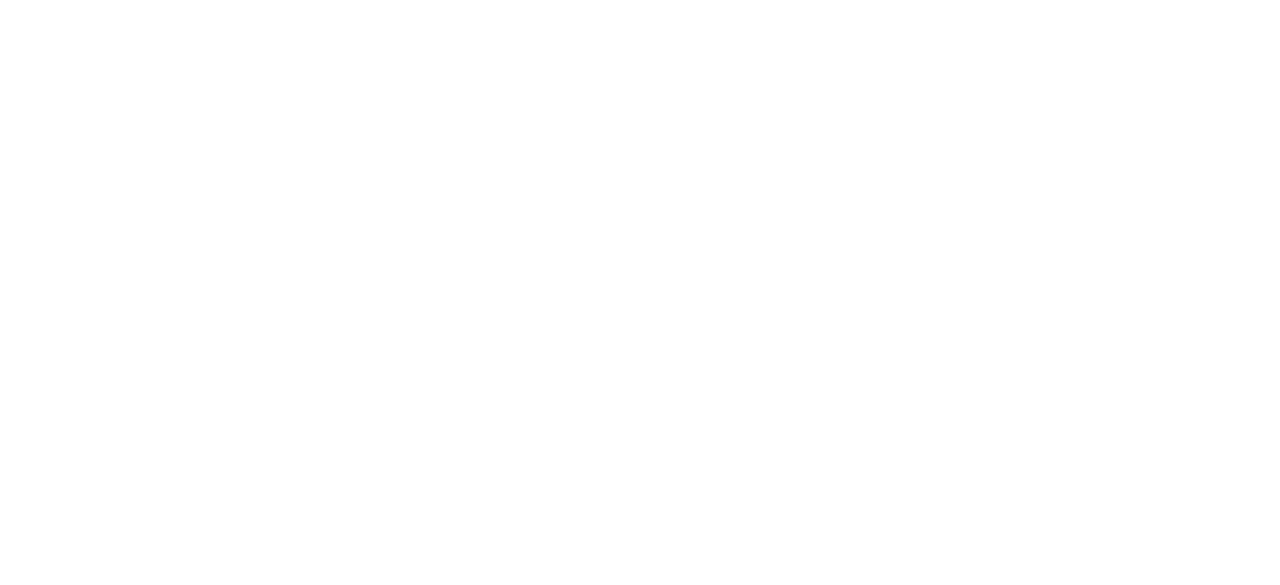 scroll, scrollTop: 0, scrollLeft: 0, axis: both 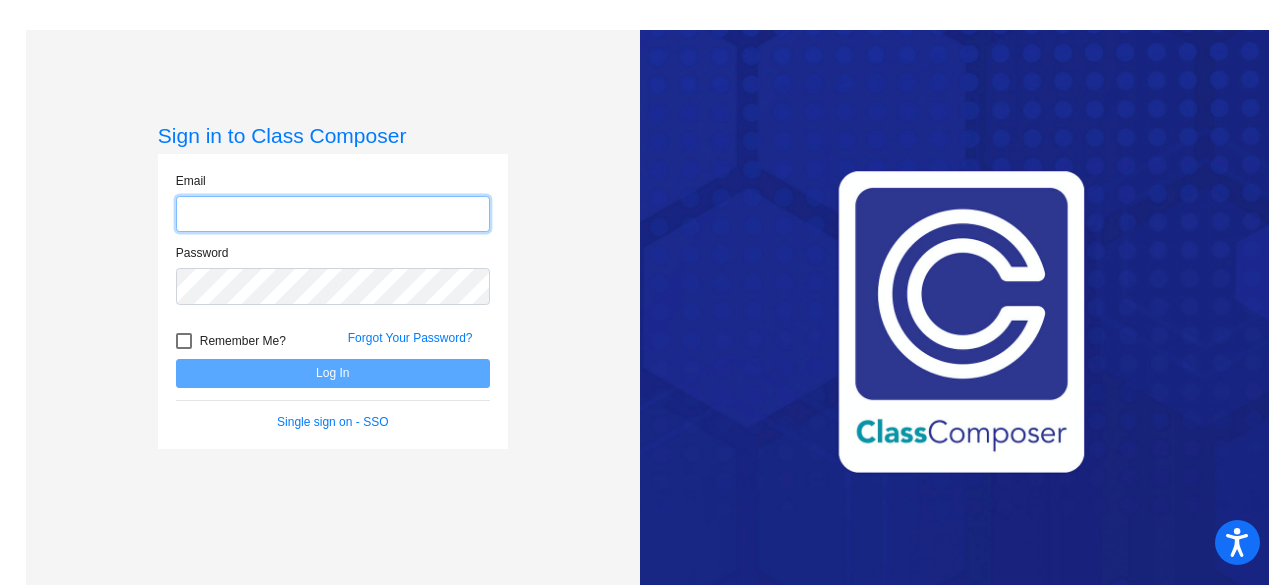 click 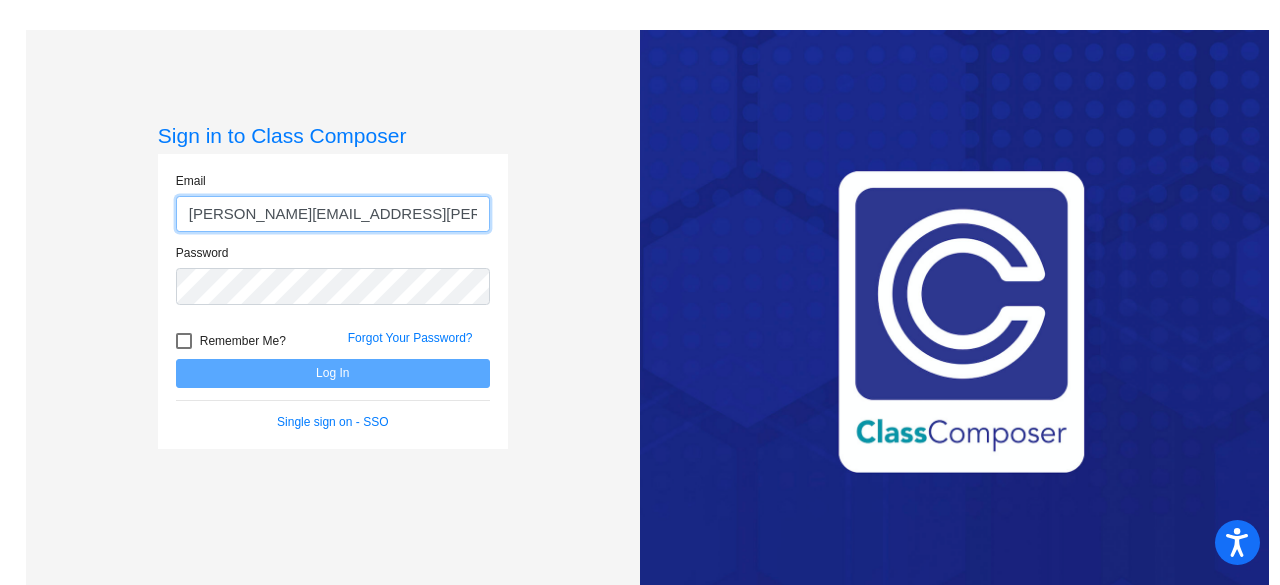 type on "[PERSON_NAME][EMAIL_ADDRESS][PERSON_NAME][PERSON_NAME][DOMAIN_NAME]" 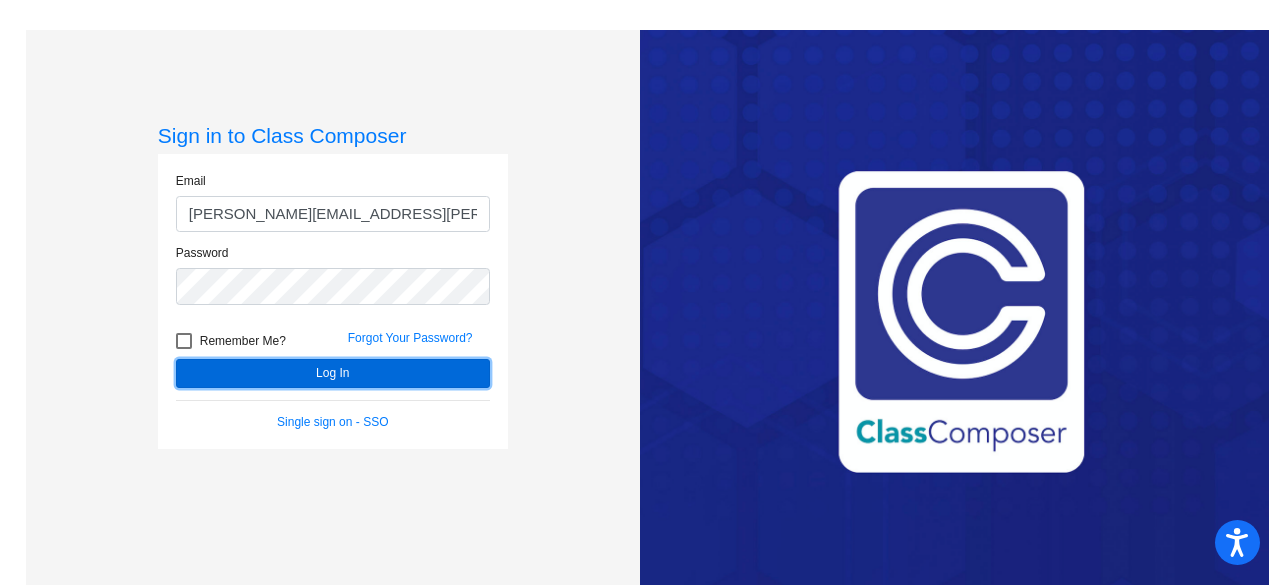 click on "Log In" 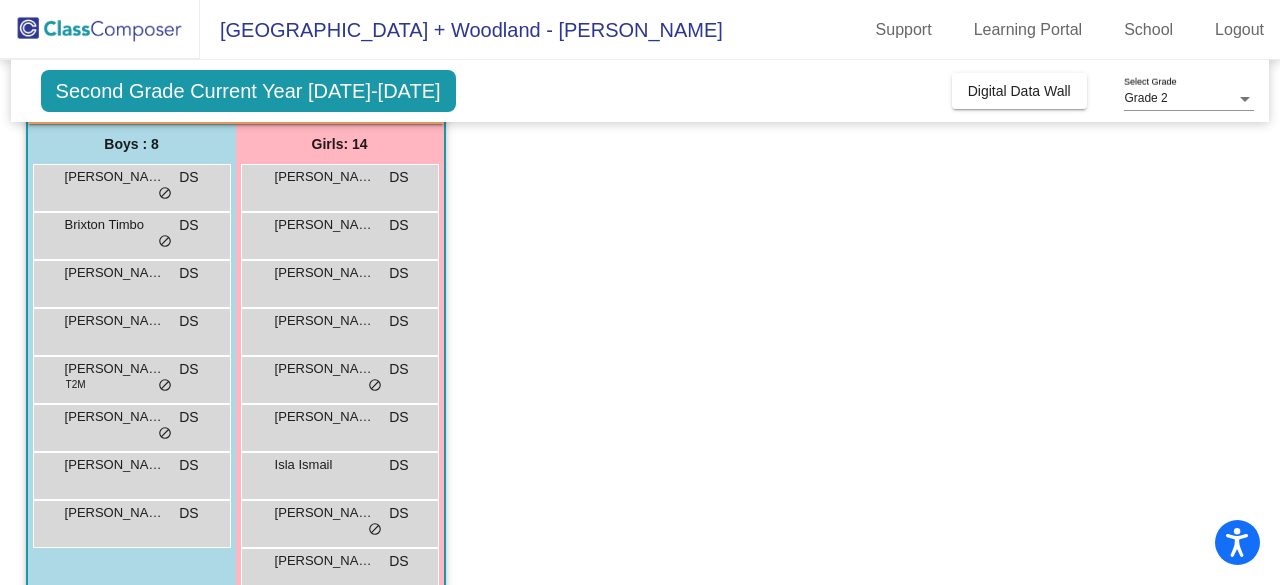 scroll, scrollTop: 158, scrollLeft: 0, axis: vertical 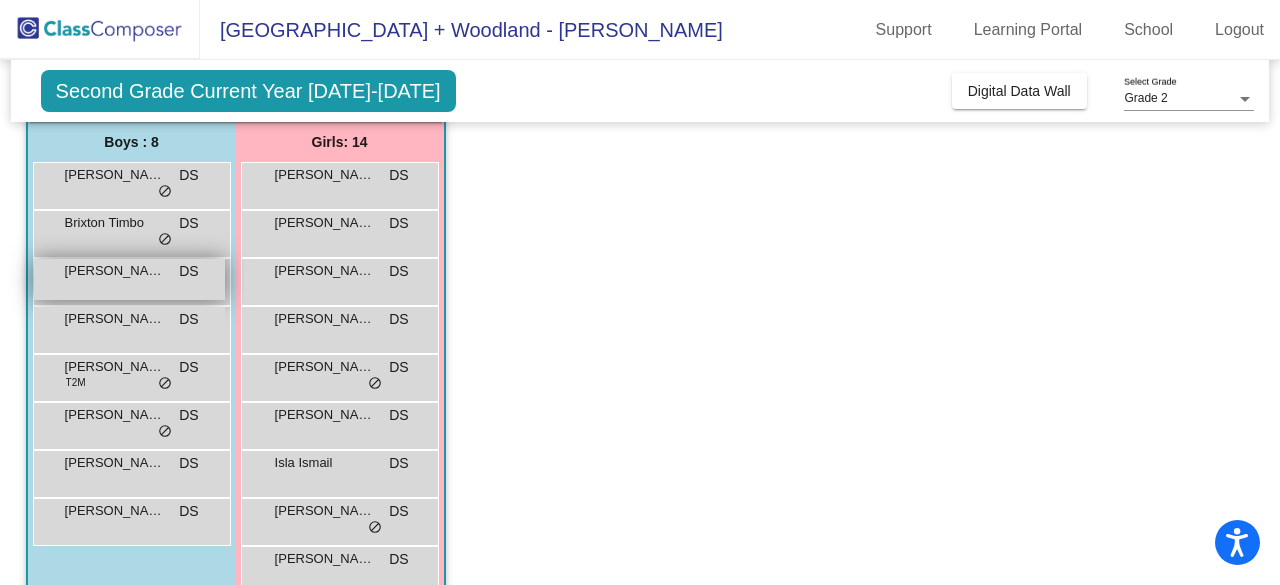 click on "Emmett Duffy-Martin DS lock do_not_disturb_alt" at bounding box center (129, 279) 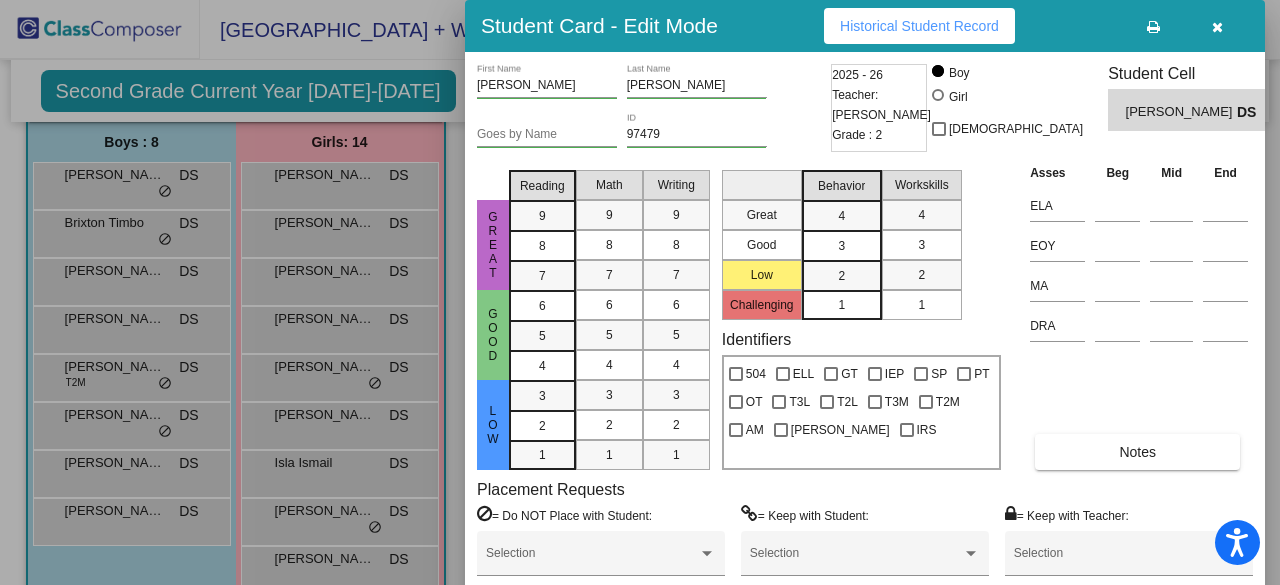 click at bounding box center (640, 292) 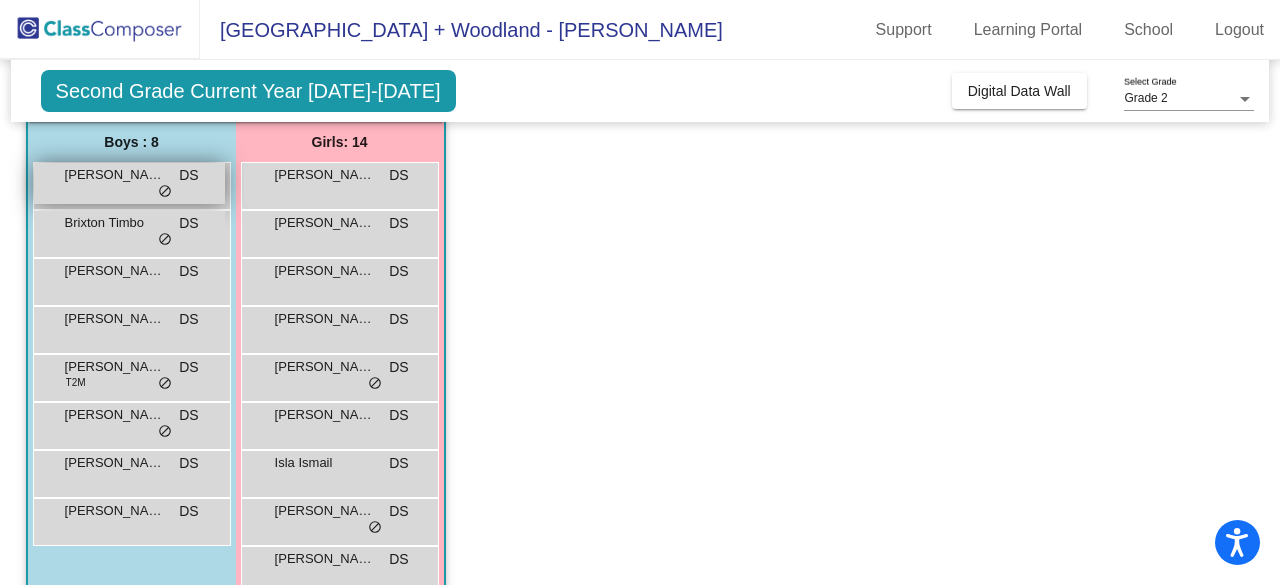 click on "Ahmed Karashqah" at bounding box center (115, 175) 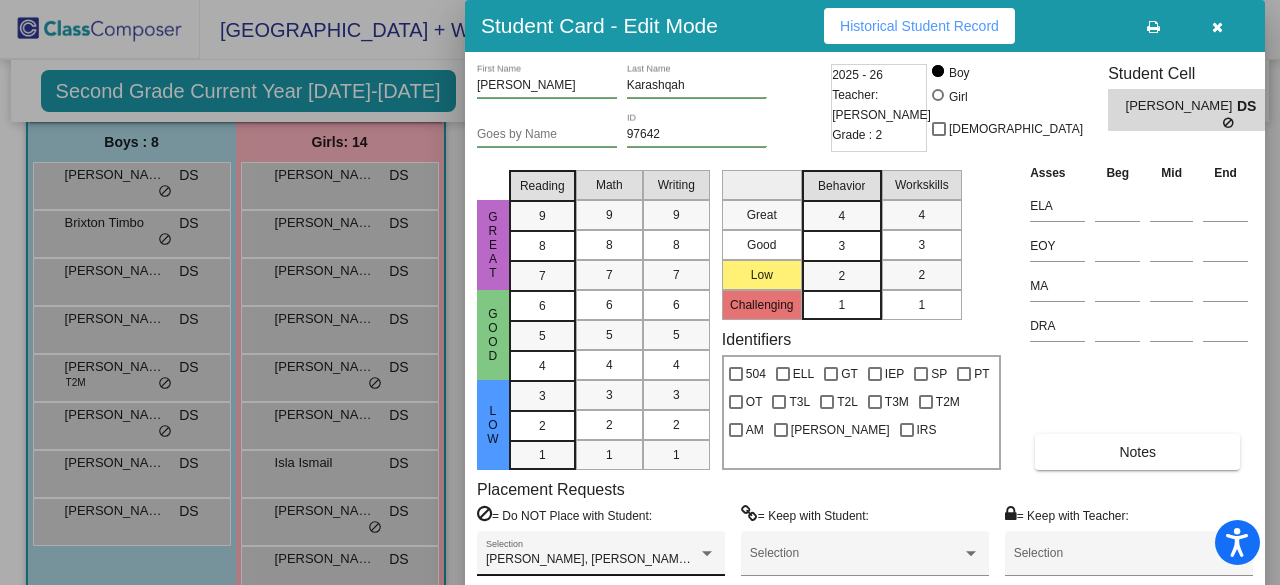 click at bounding box center (707, 553) 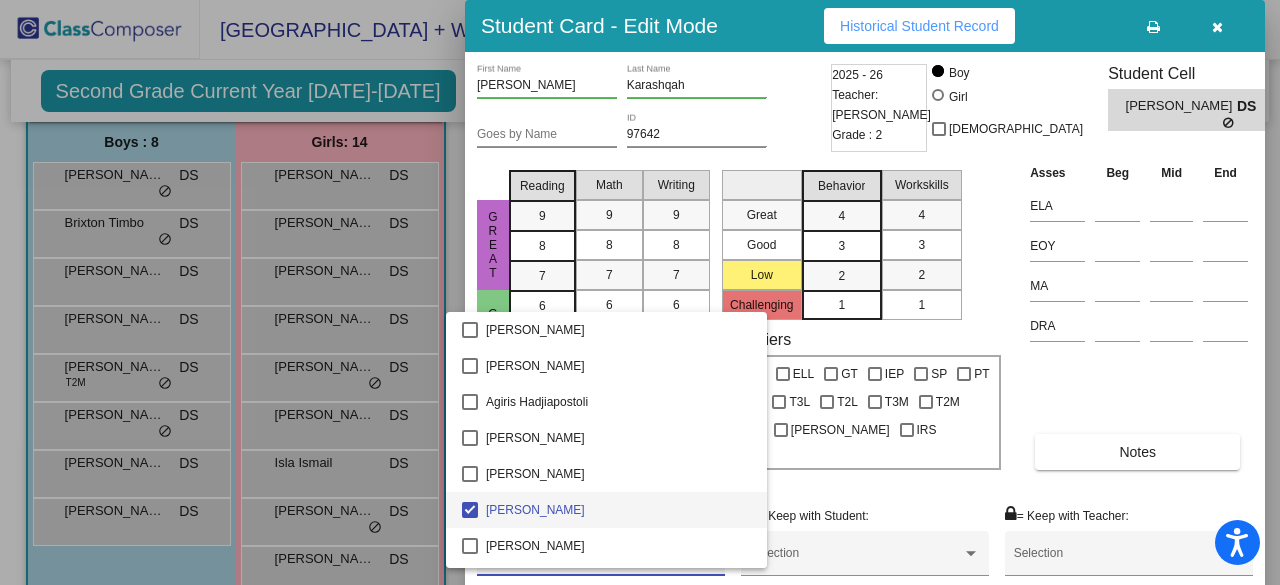 click at bounding box center [640, 292] 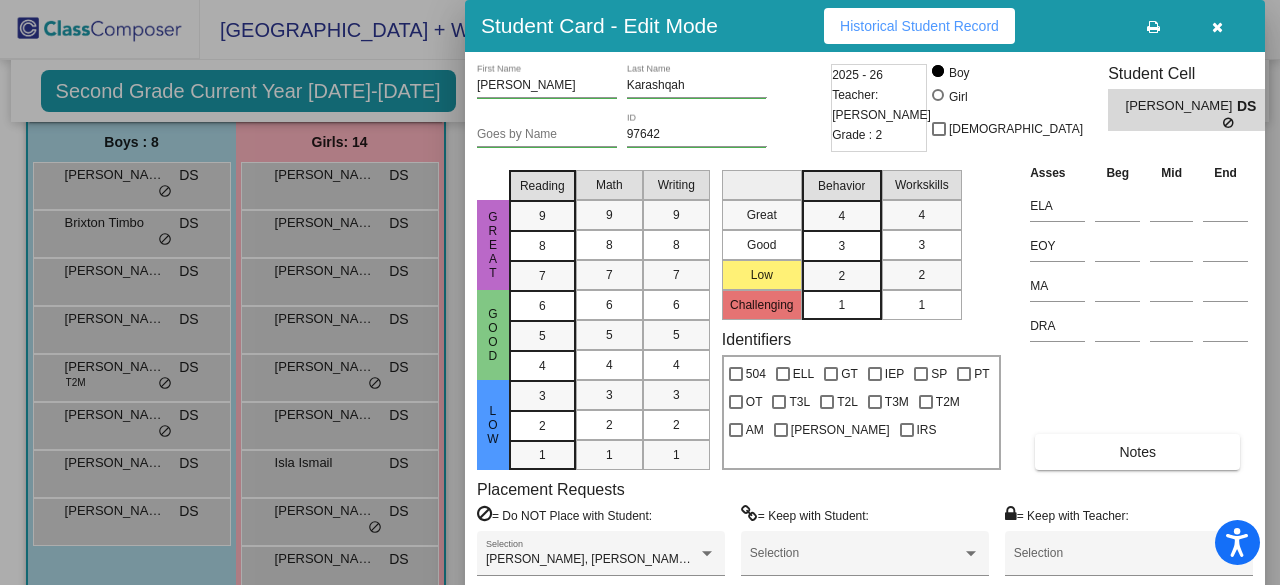 click at bounding box center (640, 292) 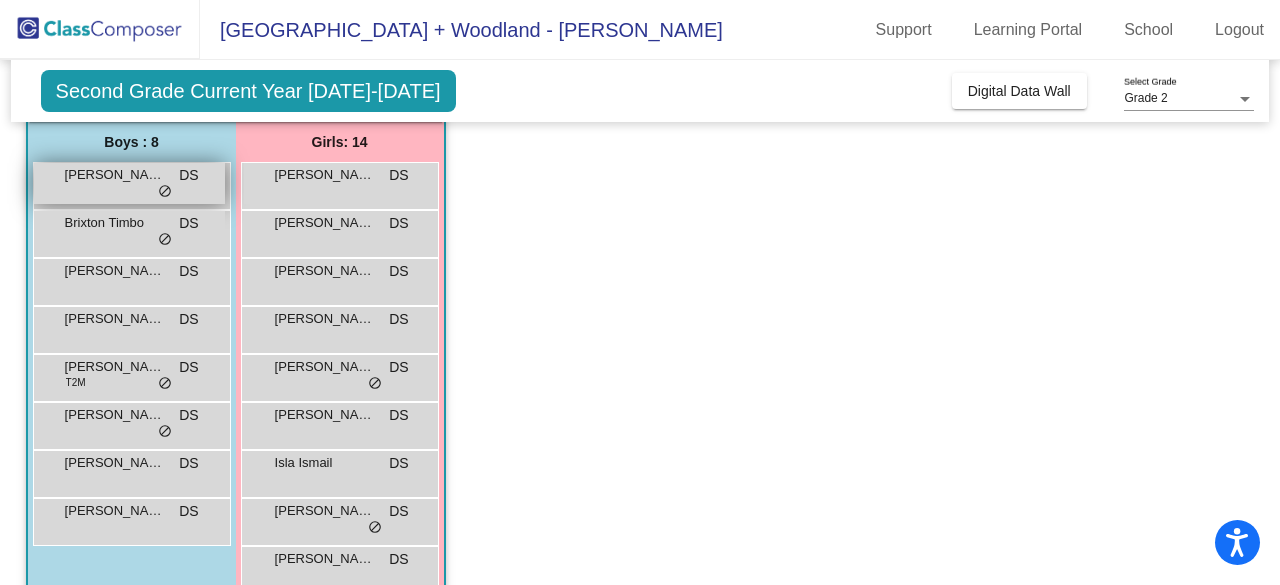 click on "Ahmed Karashqah DS lock do_not_disturb_alt" at bounding box center [129, 183] 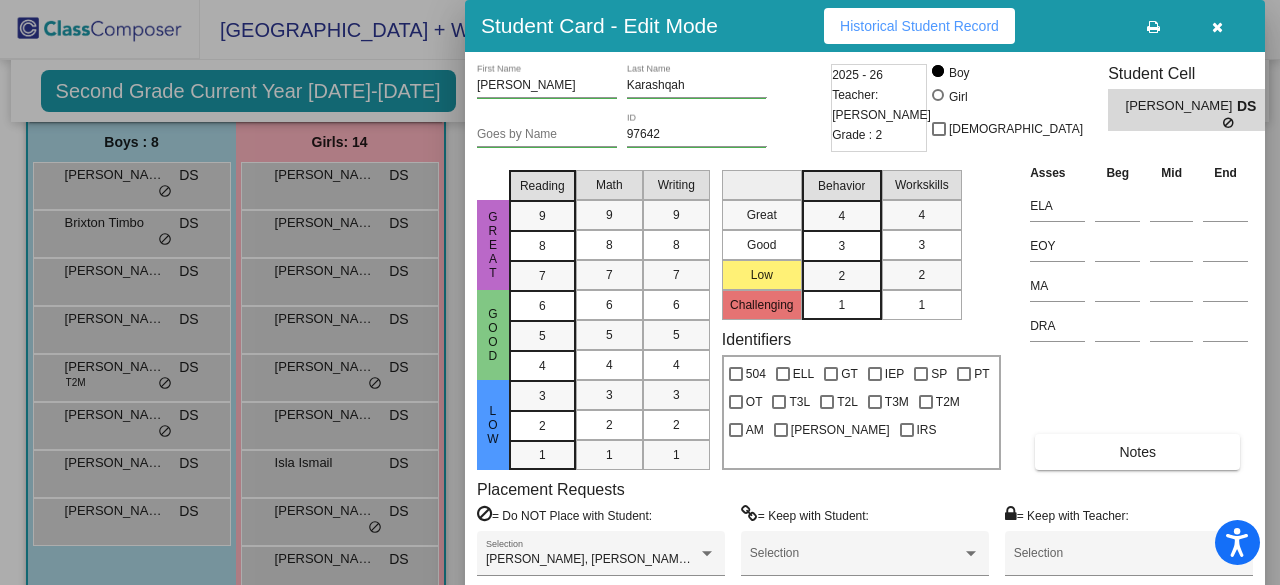 click at bounding box center [640, 292] 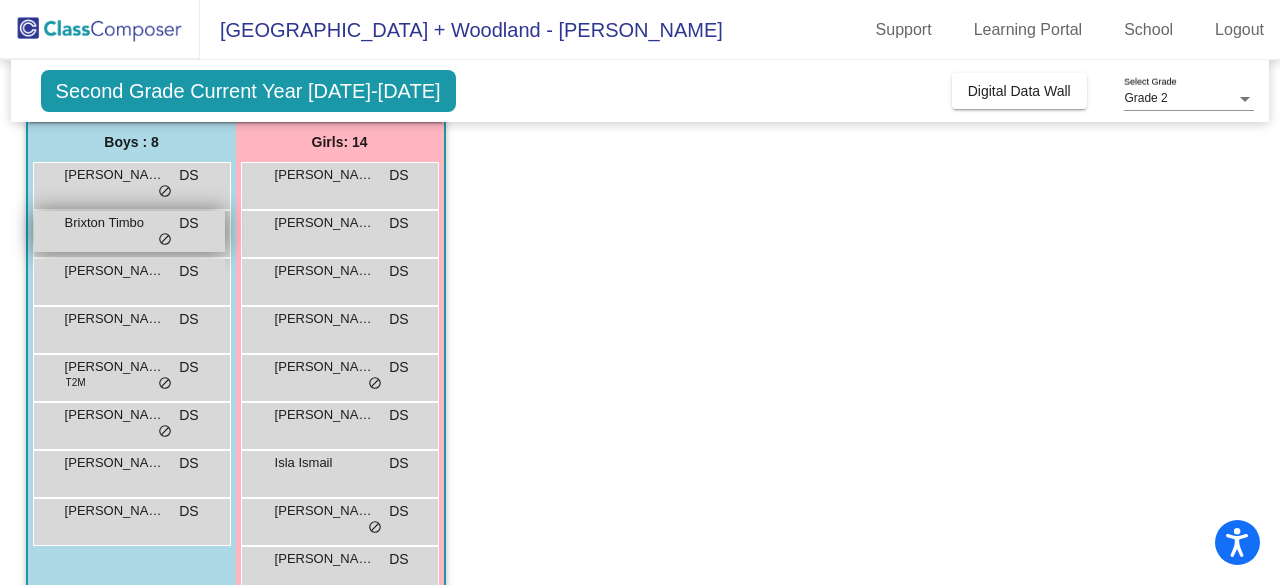 click on "Brixton Timbo DS lock do_not_disturb_alt" at bounding box center [129, 231] 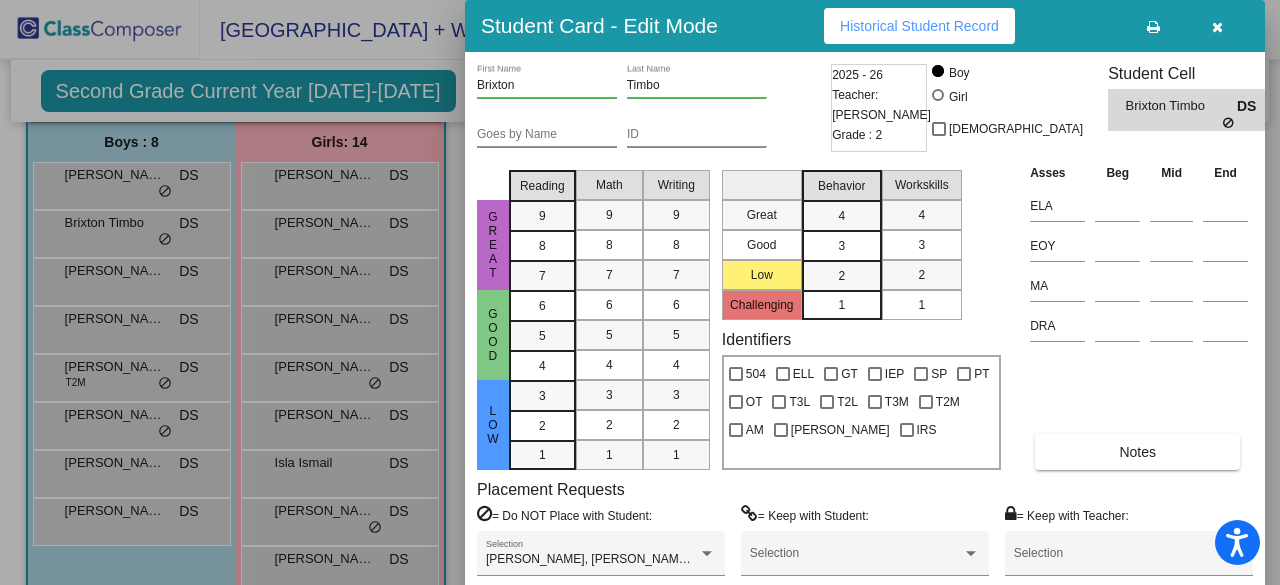 click at bounding box center (640, 292) 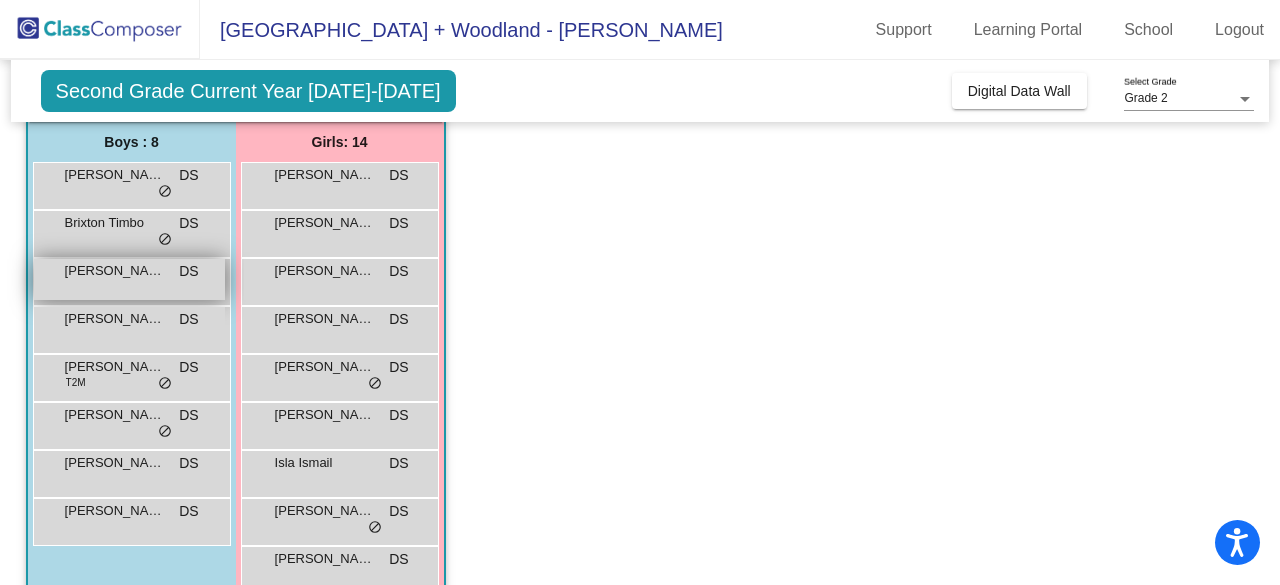 click on "Emmett Duffy-Martin DS lock do_not_disturb_alt" at bounding box center [129, 279] 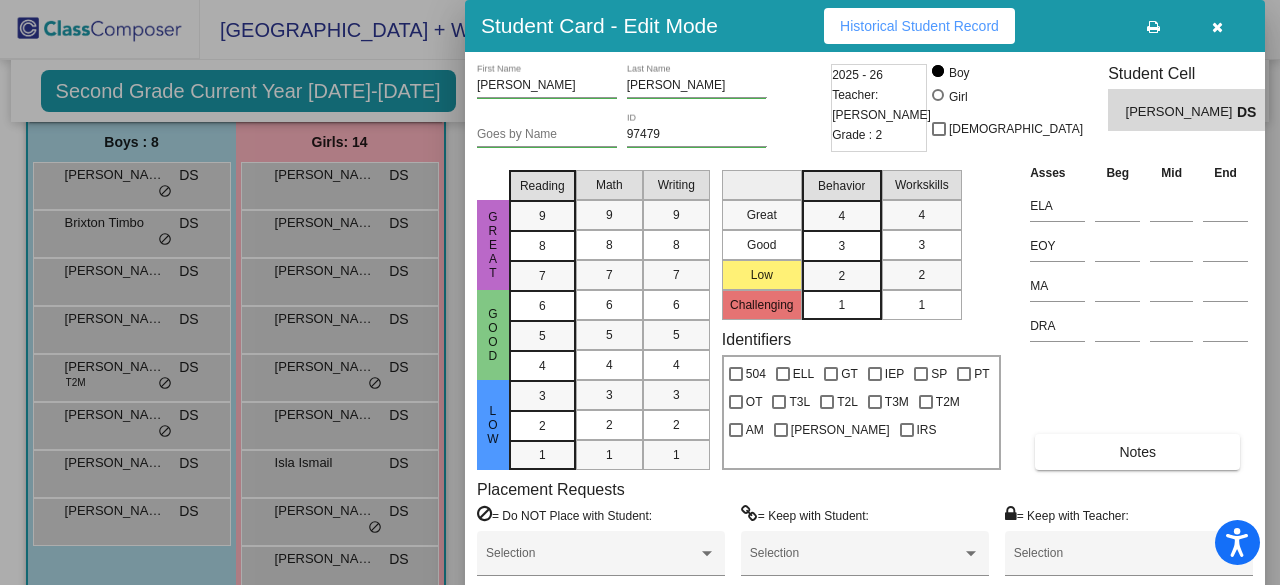 click at bounding box center [640, 292] 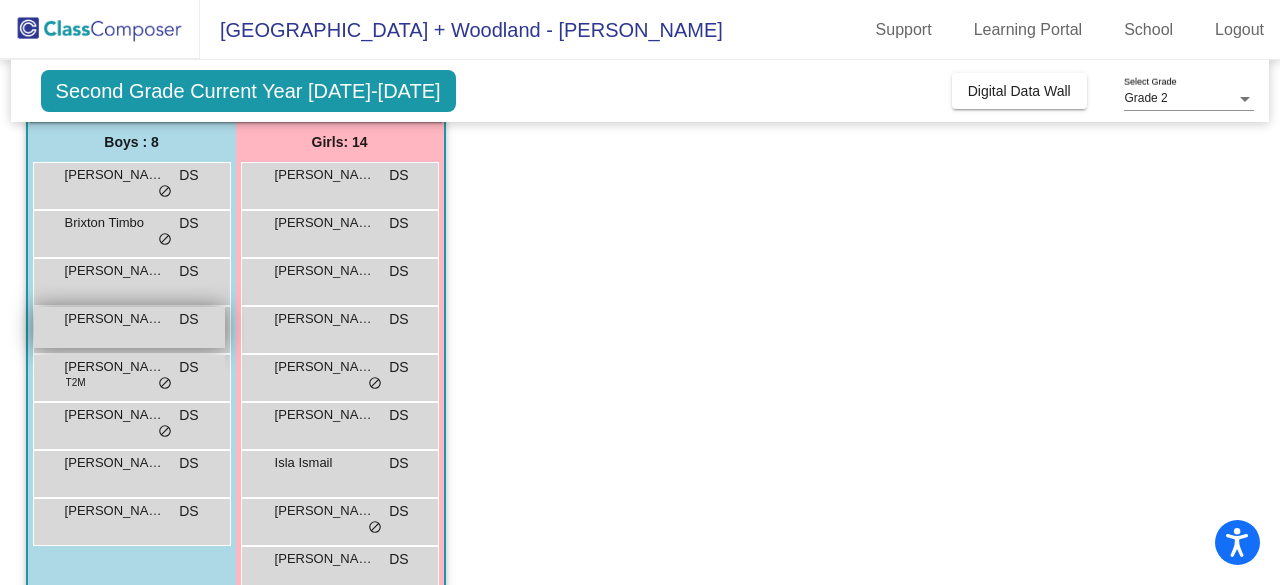 click on "James Rumen DS lock do_not_disturb_alt" at bounding box center [129, 327] 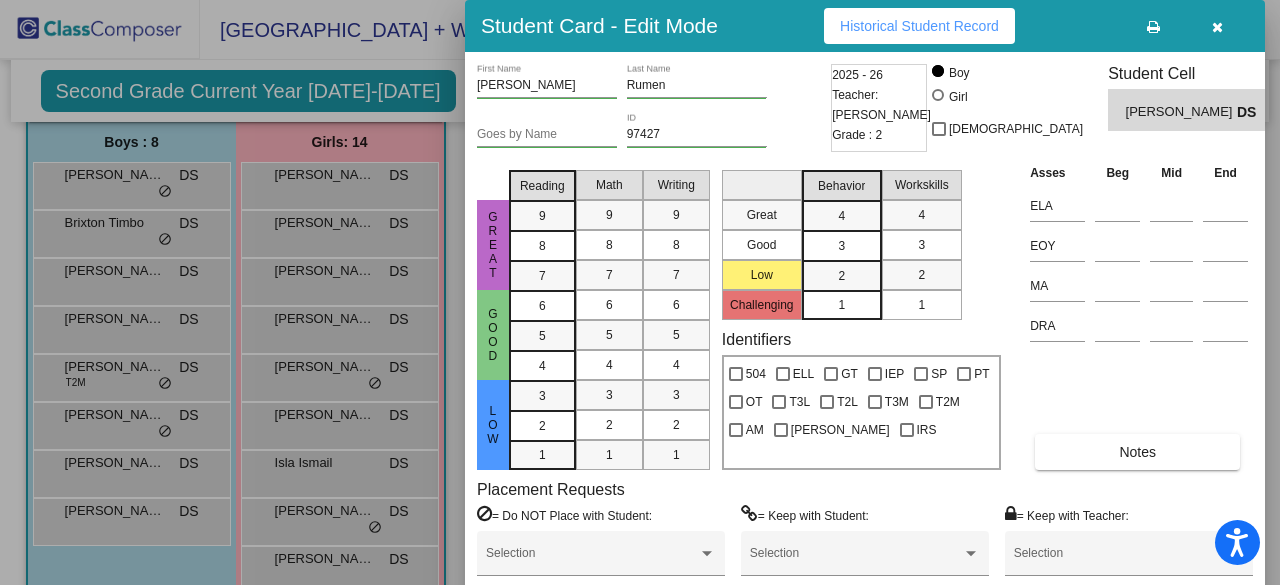 click at bounding box center [640, 292] 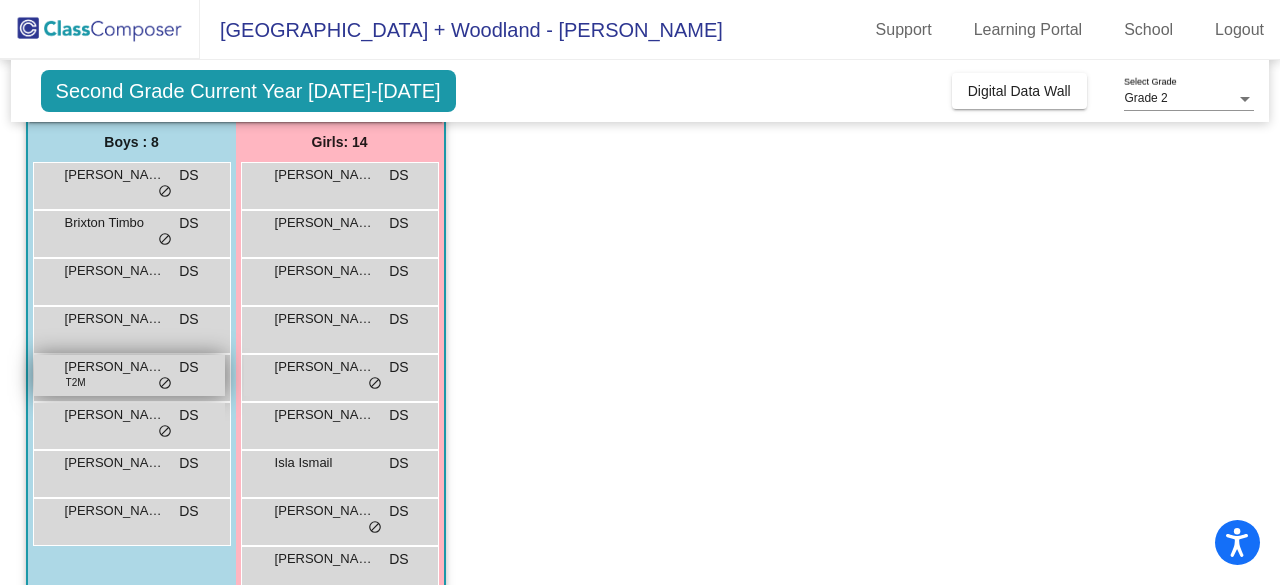 click on "Mahin Patel T2M DS lock do_not_disturb_alt" at bounding box center [129, 375] 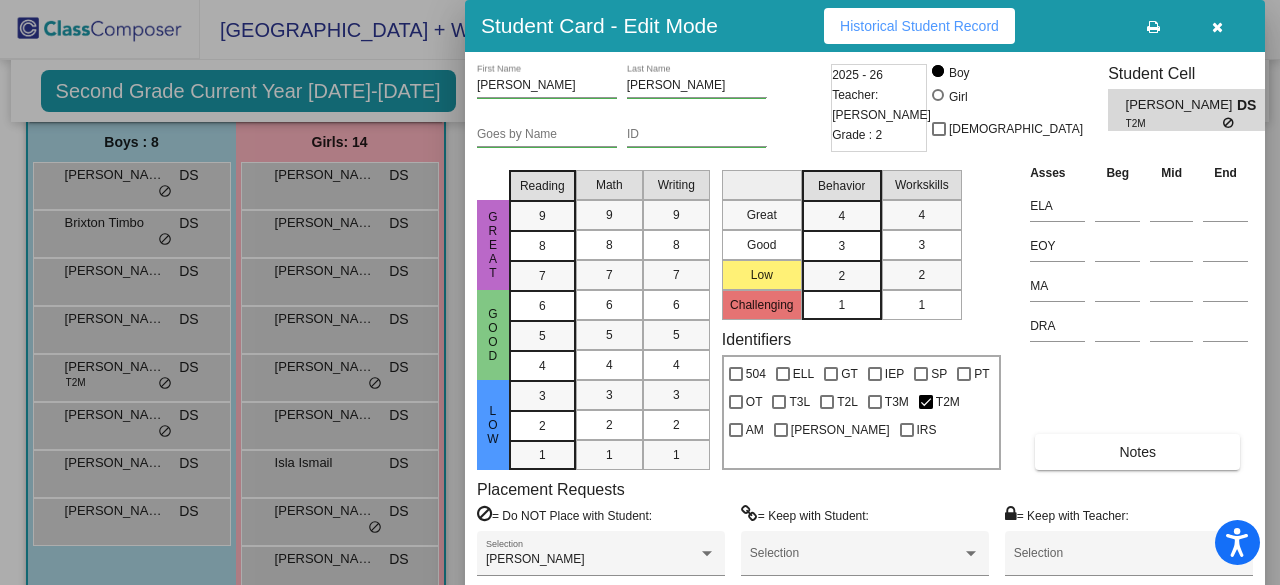 click at bounding box center [640, 292] 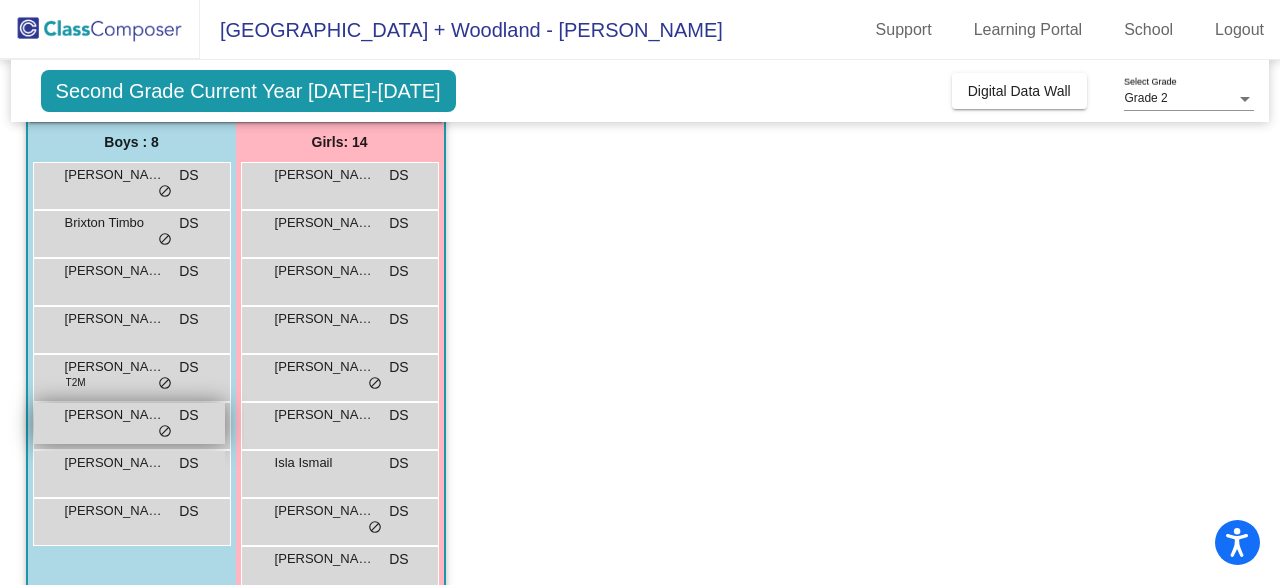 click on "Pierre Asaad DS lock do_not_disturb_alt" at bounding box center (129, 423) 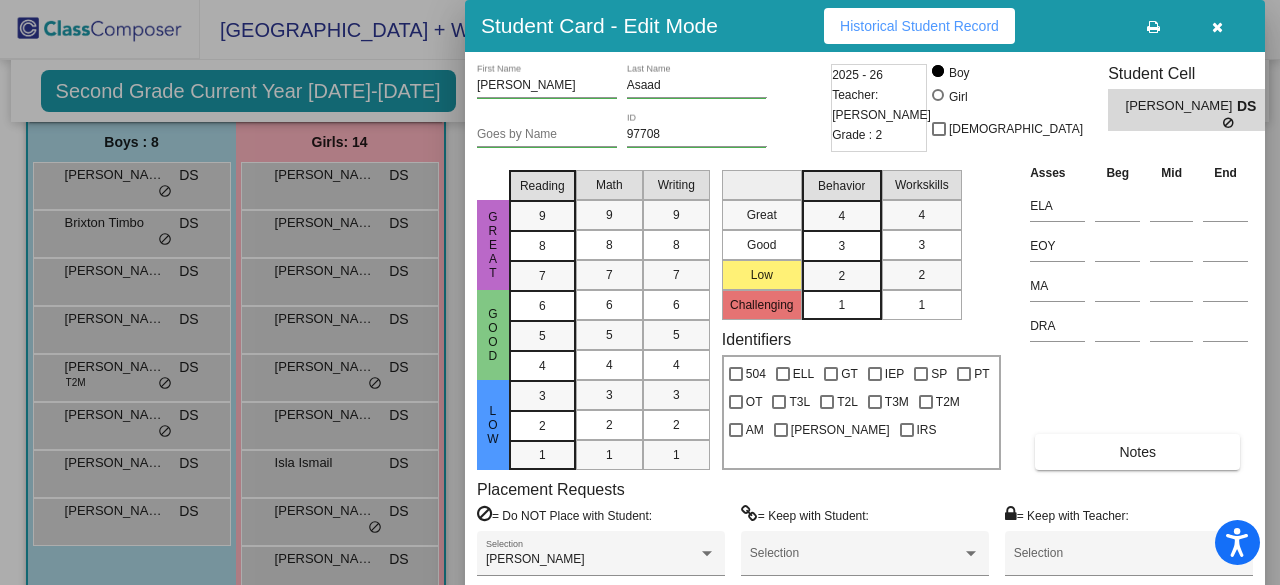 click at bounding box center (640, 292) 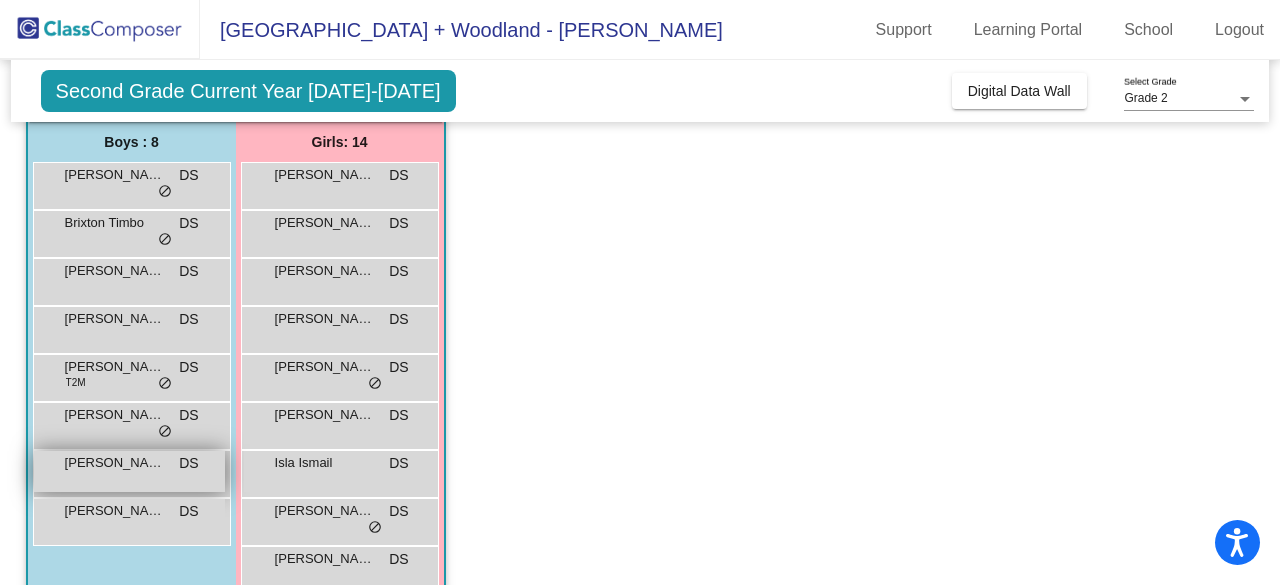 click on "Ridhaan Patel DS lock do_not_disturb_alt" at bounding box center (129, 471) 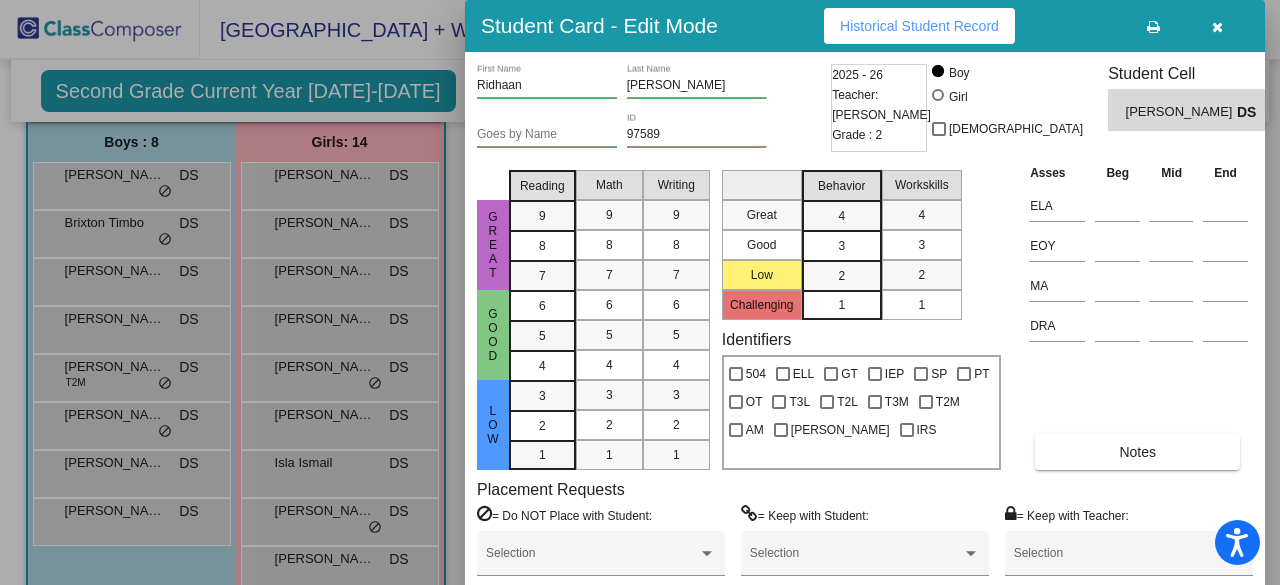 click at bounding box center [640, 292] 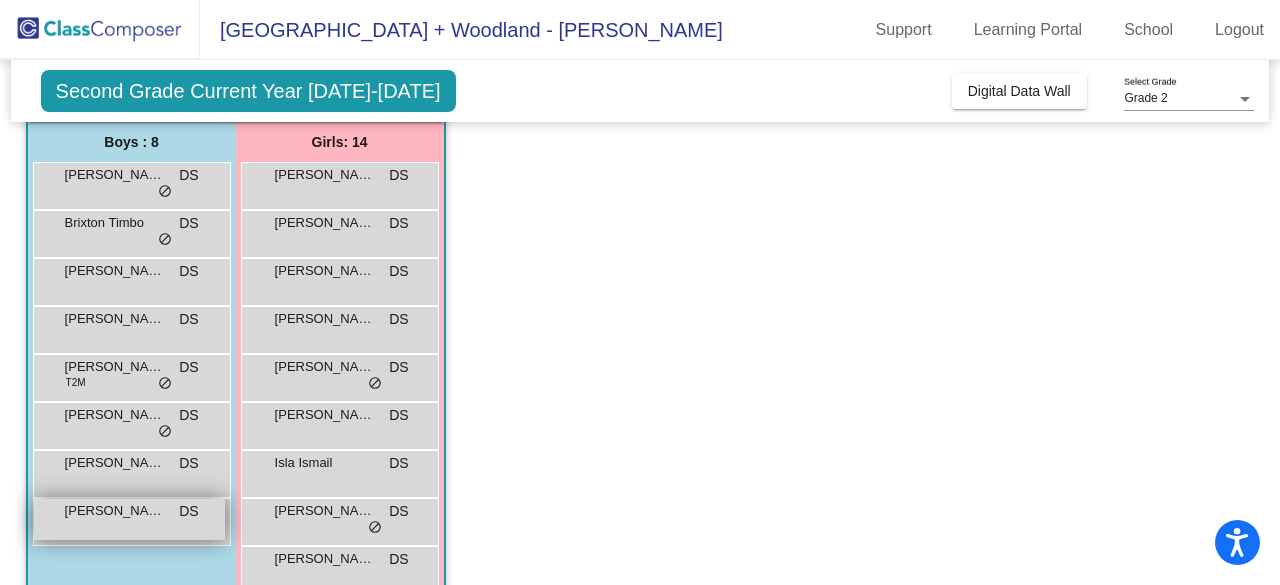 click on "Vihaan Pandey DS lock do_not_disturb_alt" at bounding box center [129, 519] 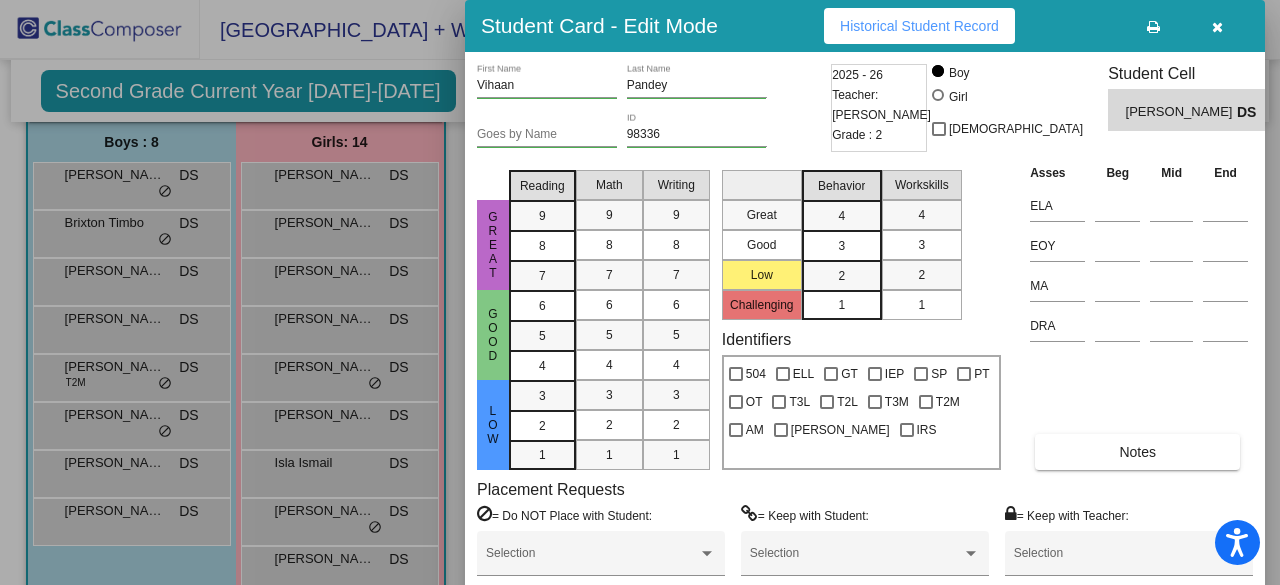 click at bounding box center [640, 292] 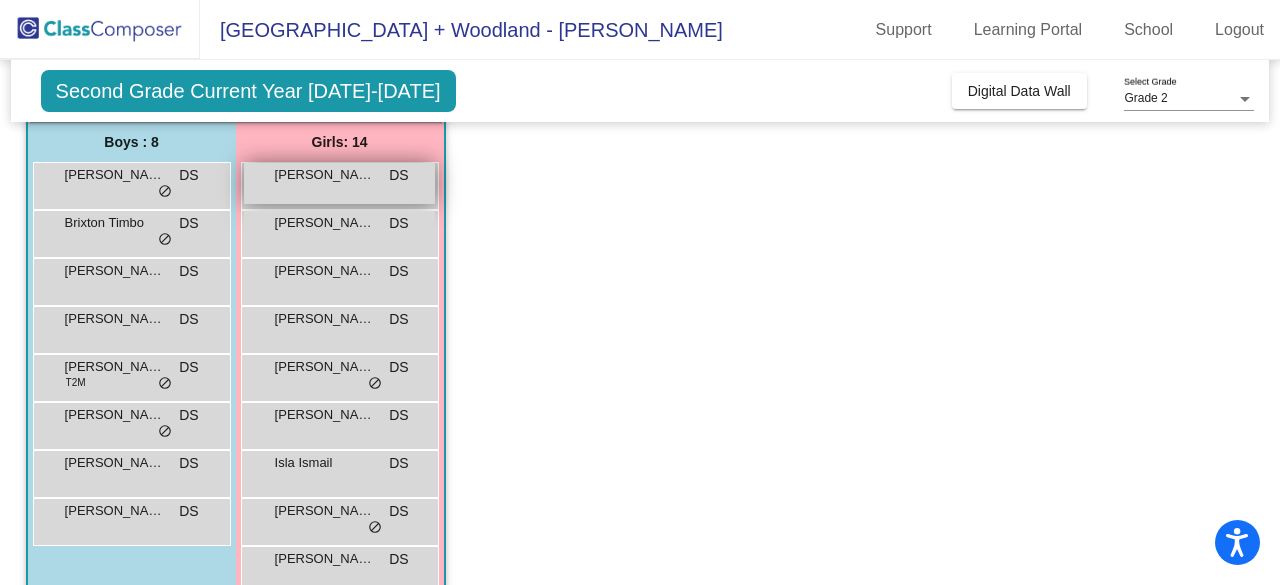 click on "Addisyn McCann DS lock do_not_disturb_alt" at bounding box center [339, 183] 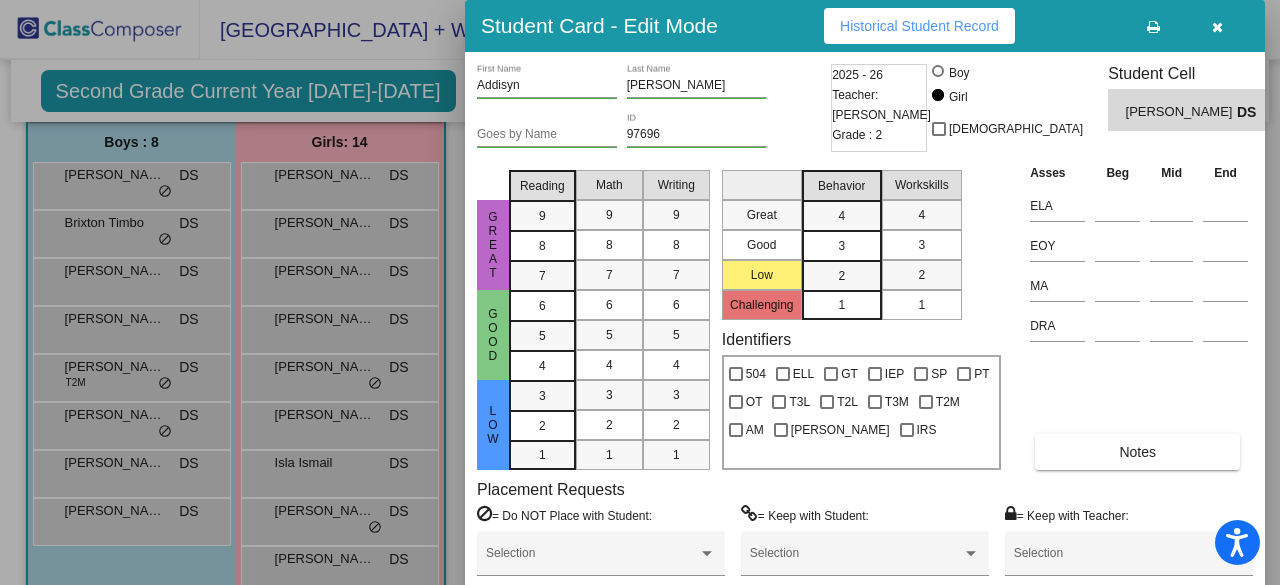 click at bounding box center (640, 292) 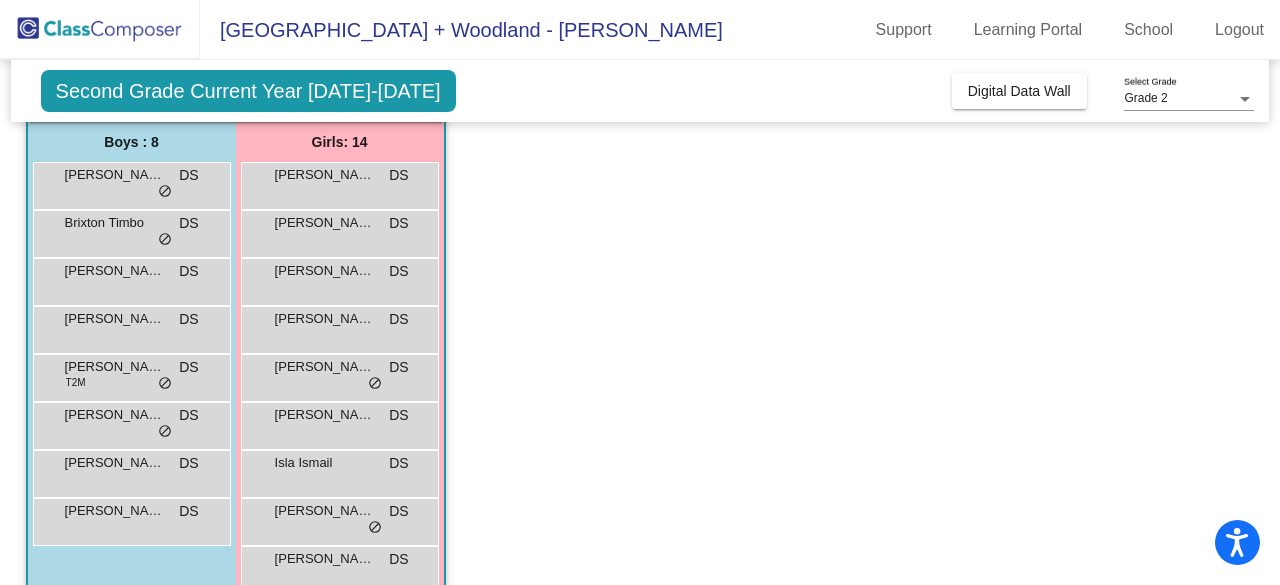 click on "Arya Seigler DS lock do_not_disturb_alt" at bounding box center [339, 231] 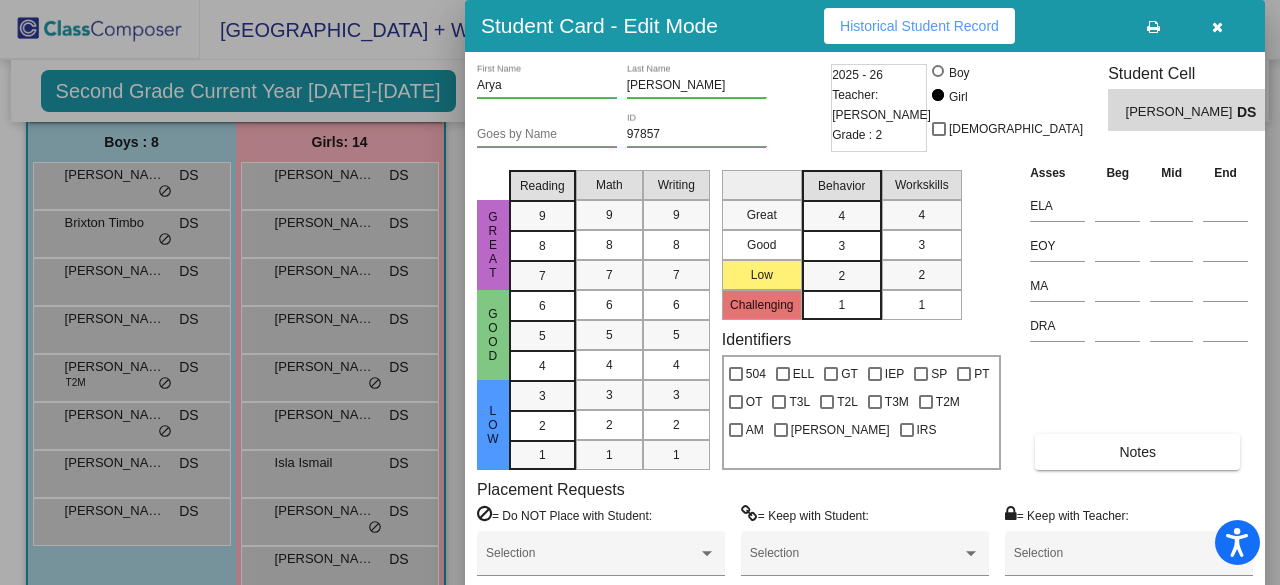 click at bounding box center [640, 292] 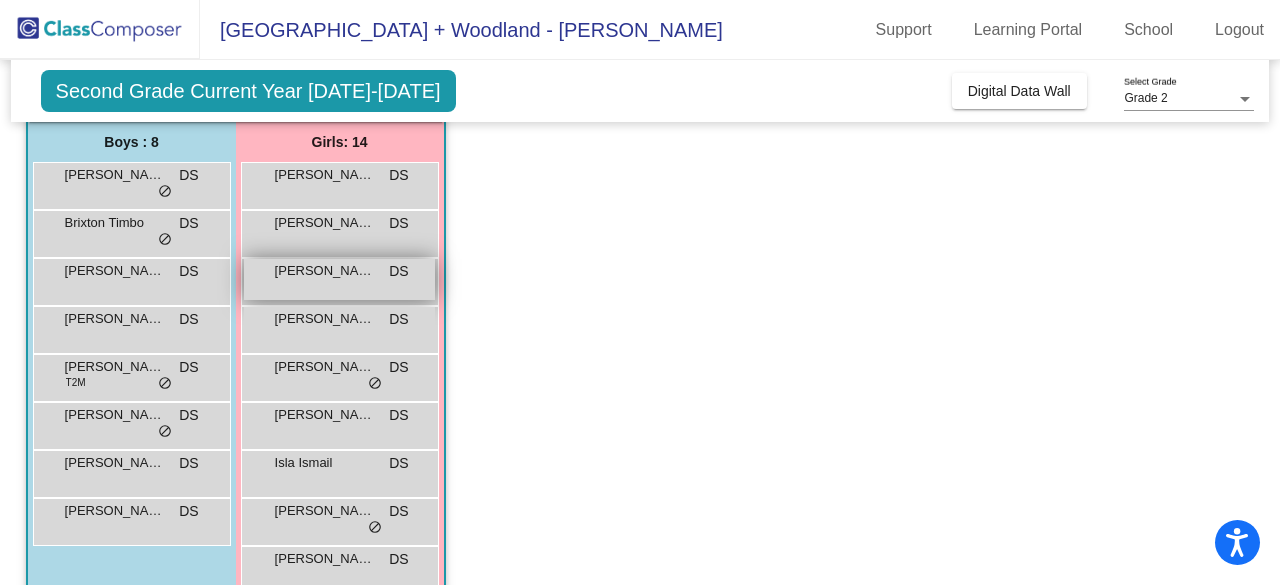 click on "Athena Bui DS lock do_not_disturb_alt" at bounding box center (339, 279) 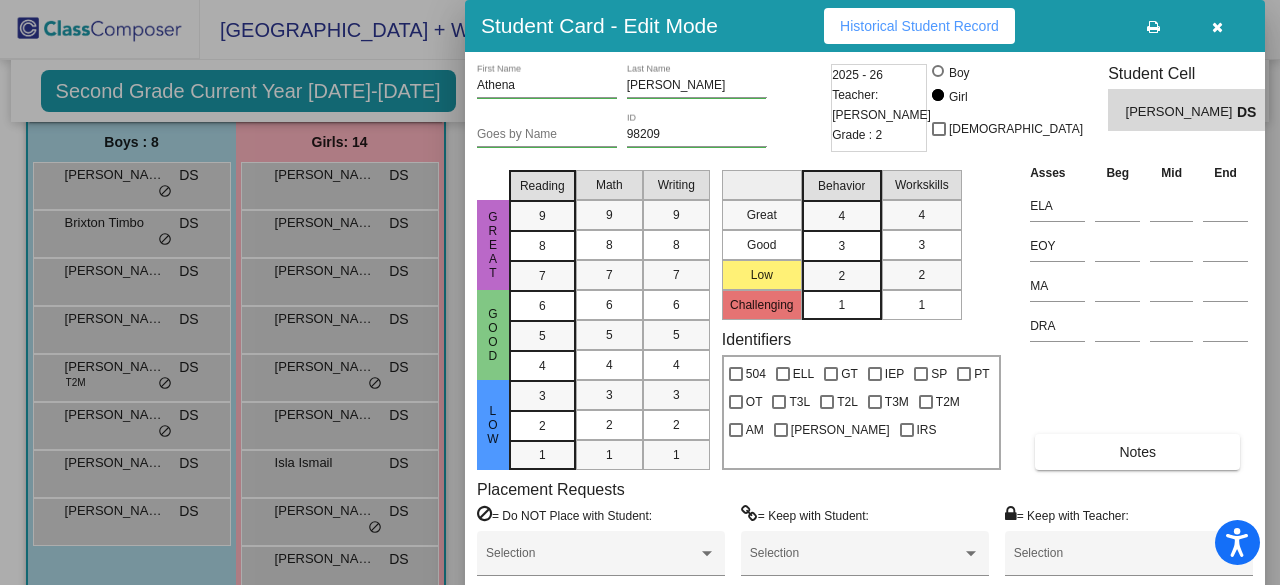 click at bounding box center [640, 292] 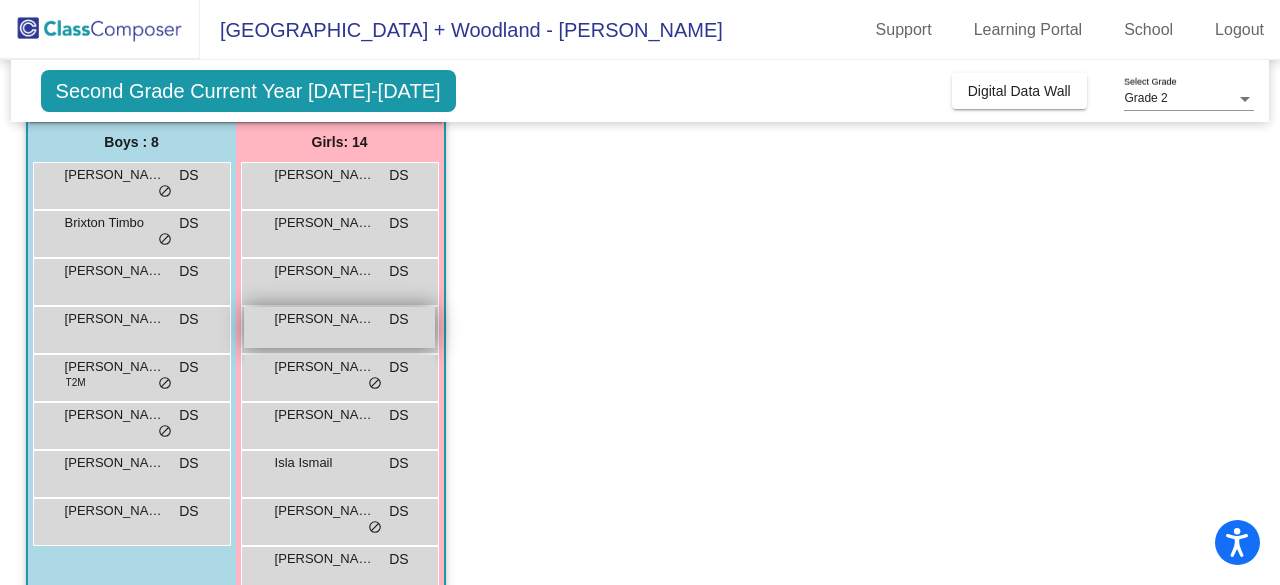 click on "Ava Holland" at bounding box center [325, 319] 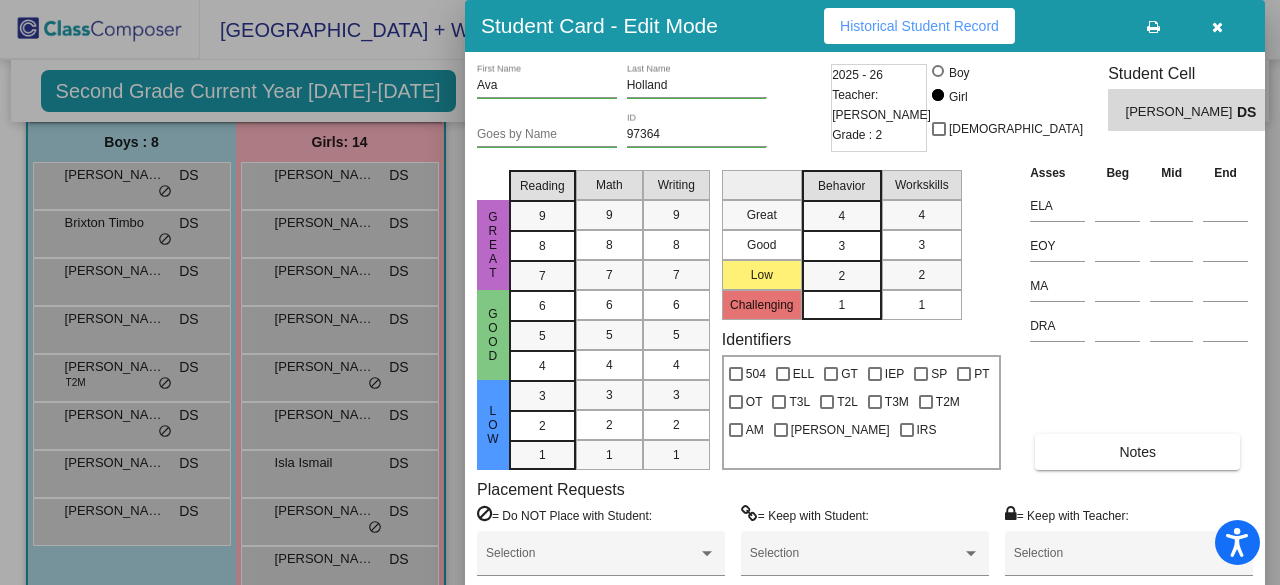click at bounding box center [640, 292] 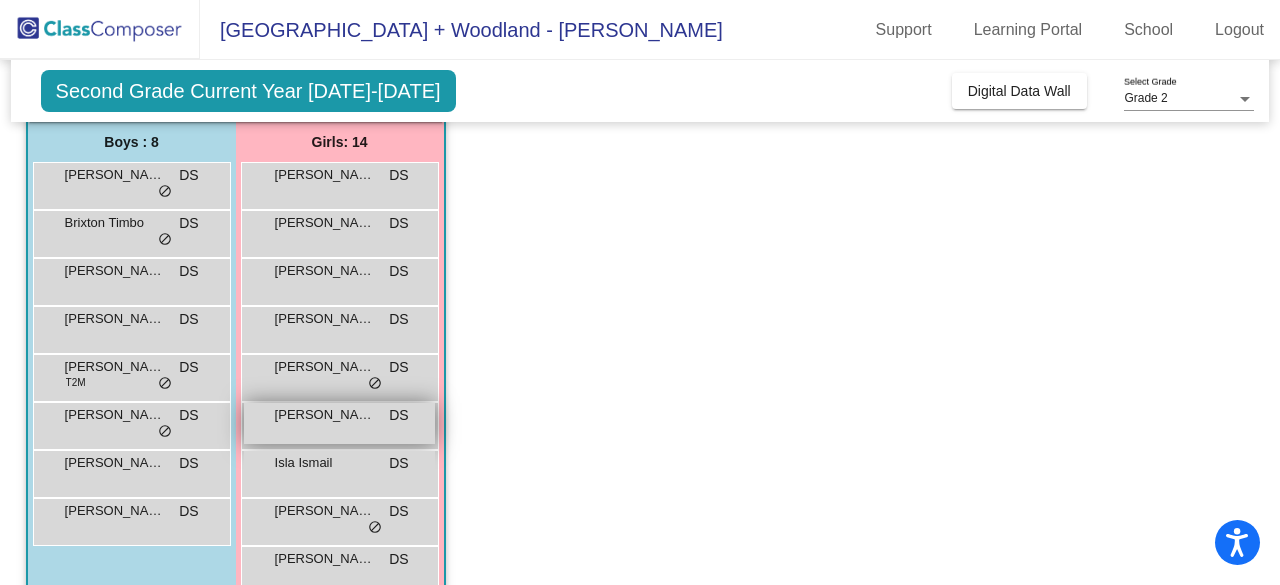 click on "Evangaline Pennisi" at bounding box center [325, 415] 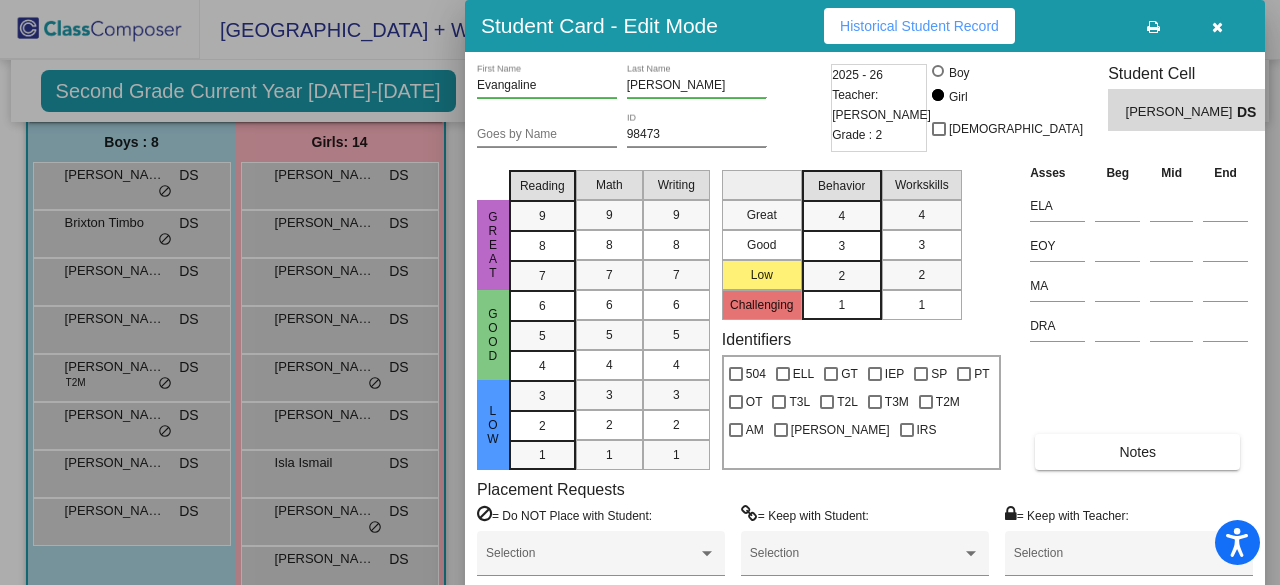 click at bounding box center [640, 292] 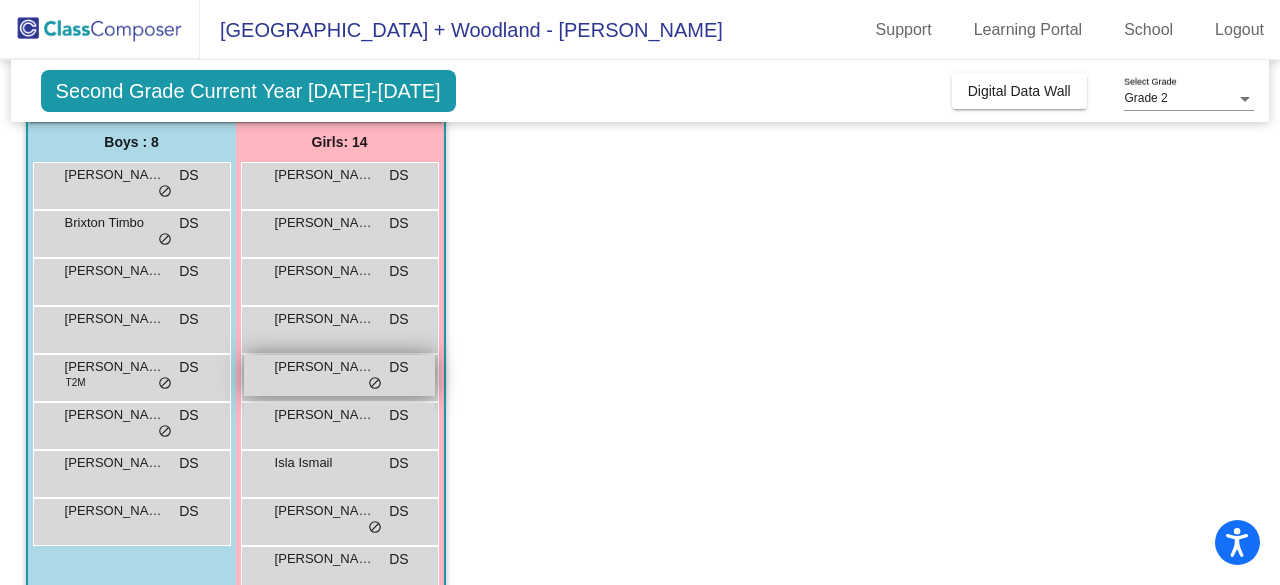 click on "Brooke Muscillo DS lock do_not_disturb_alt" at bounding box center (339, 375) 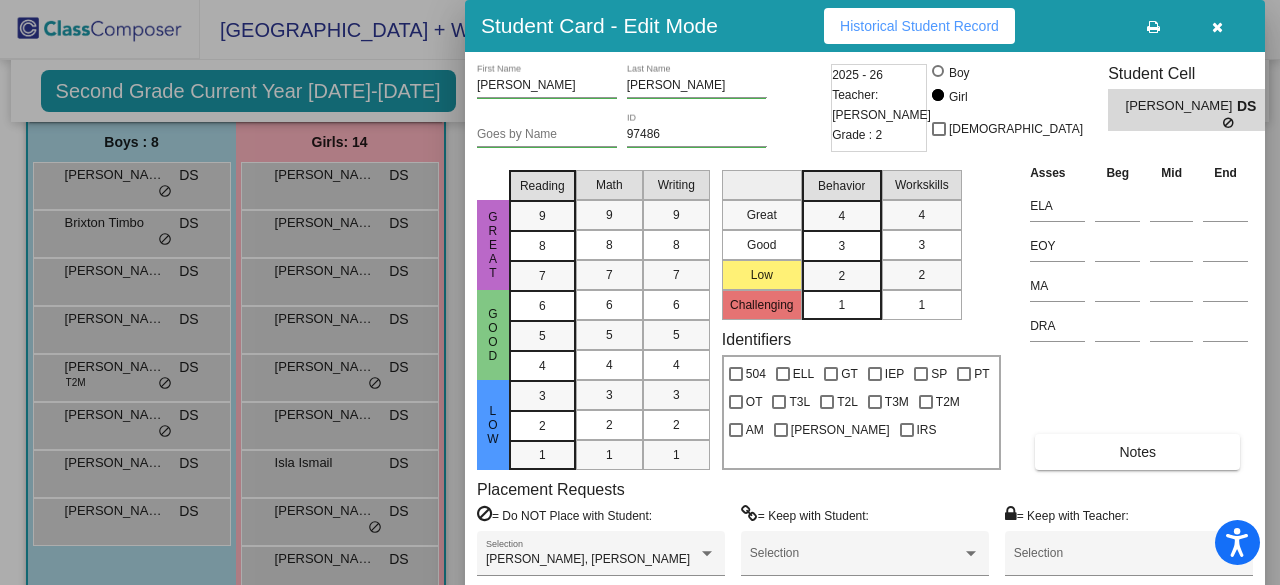 click at bounding box center [640, 292] 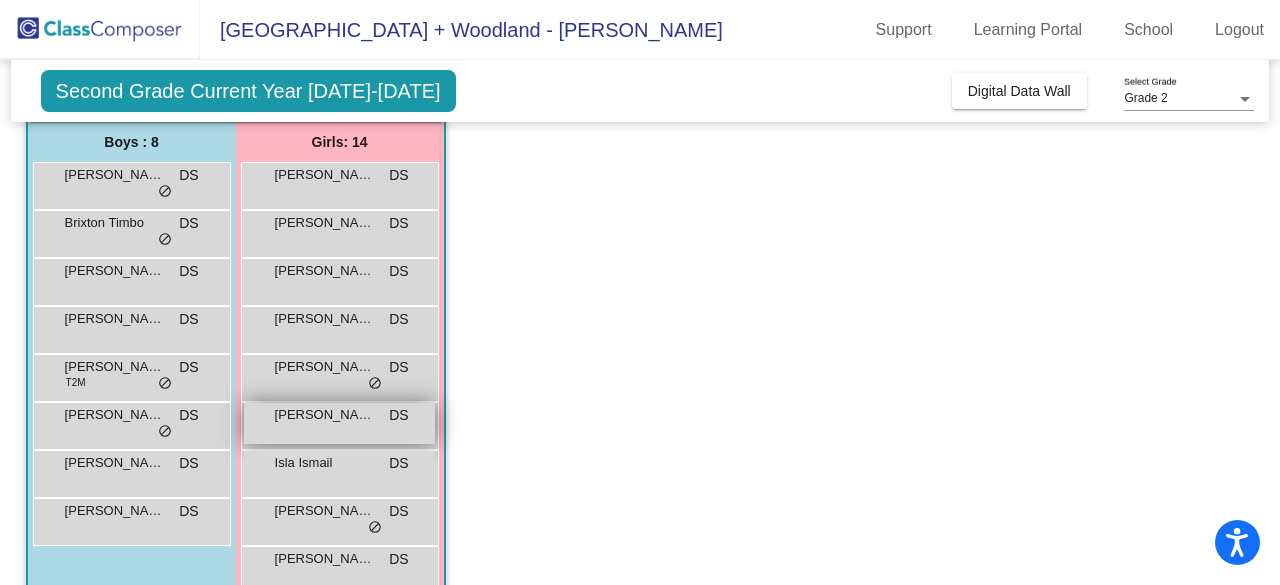 click on "Evangaline Pennisi DS lock do_not_disturb_alt" at bounding box center (339, 423) 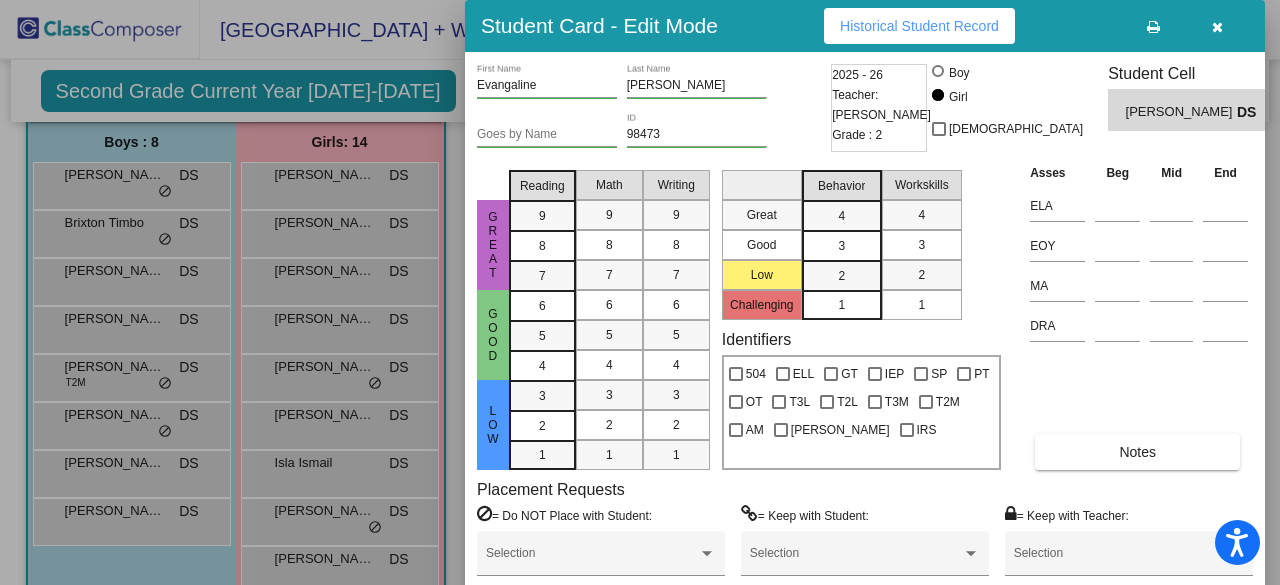 click at bounding box center [640, 292] 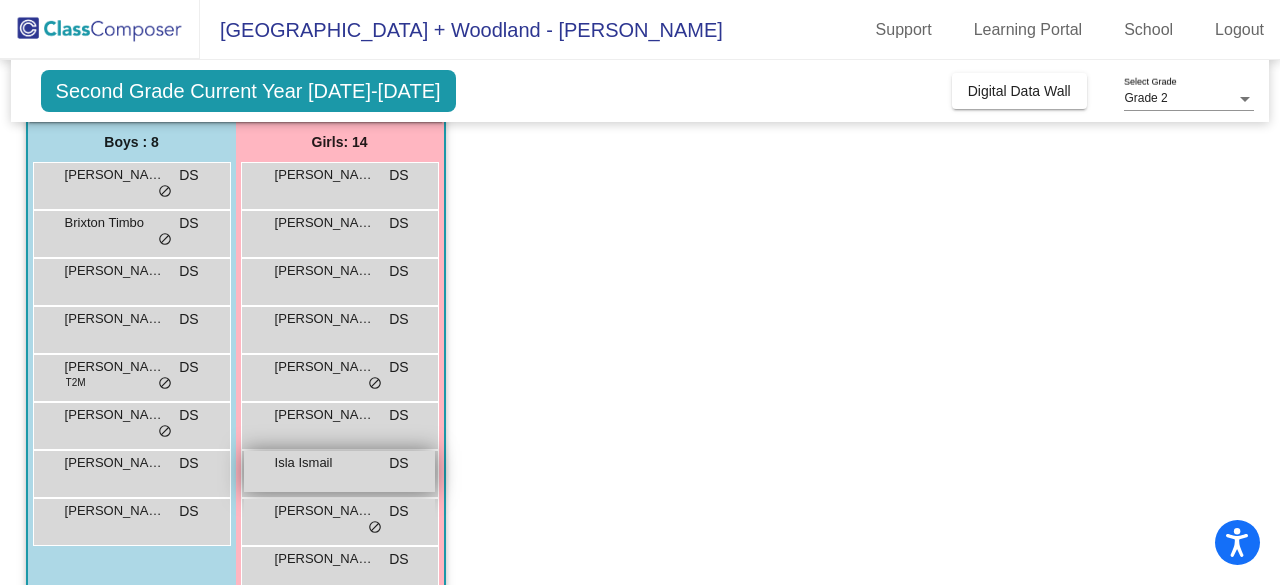 click on "Isla Ismail DS lock do_not_disturb_alt" at bounding box center (339, 471) 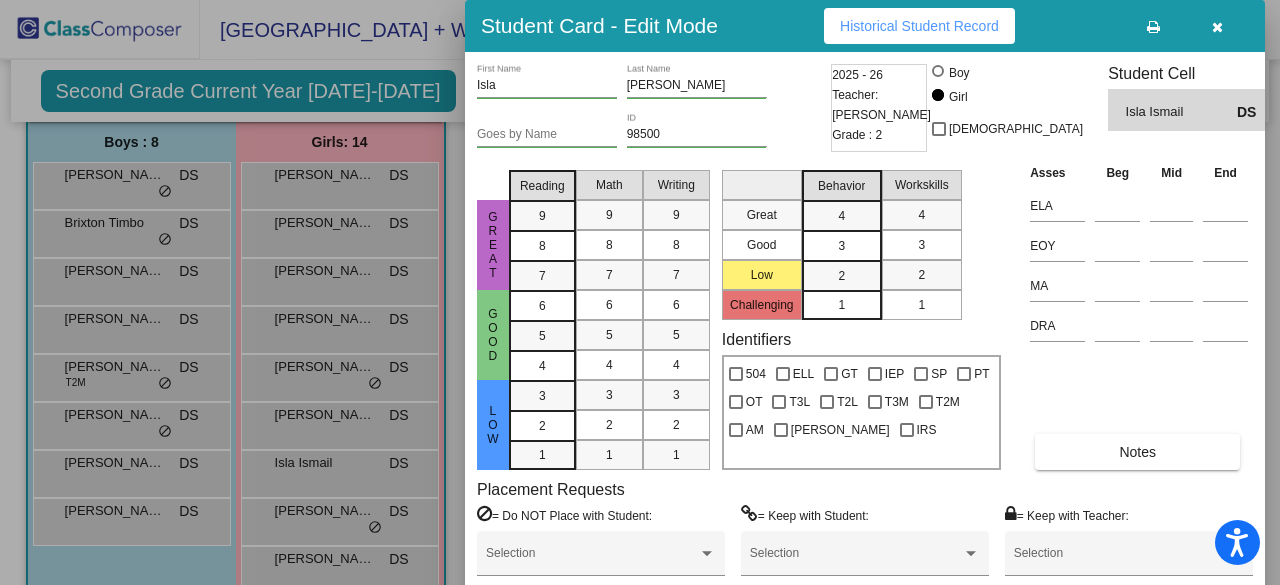 click at bounding box center [640, 292] 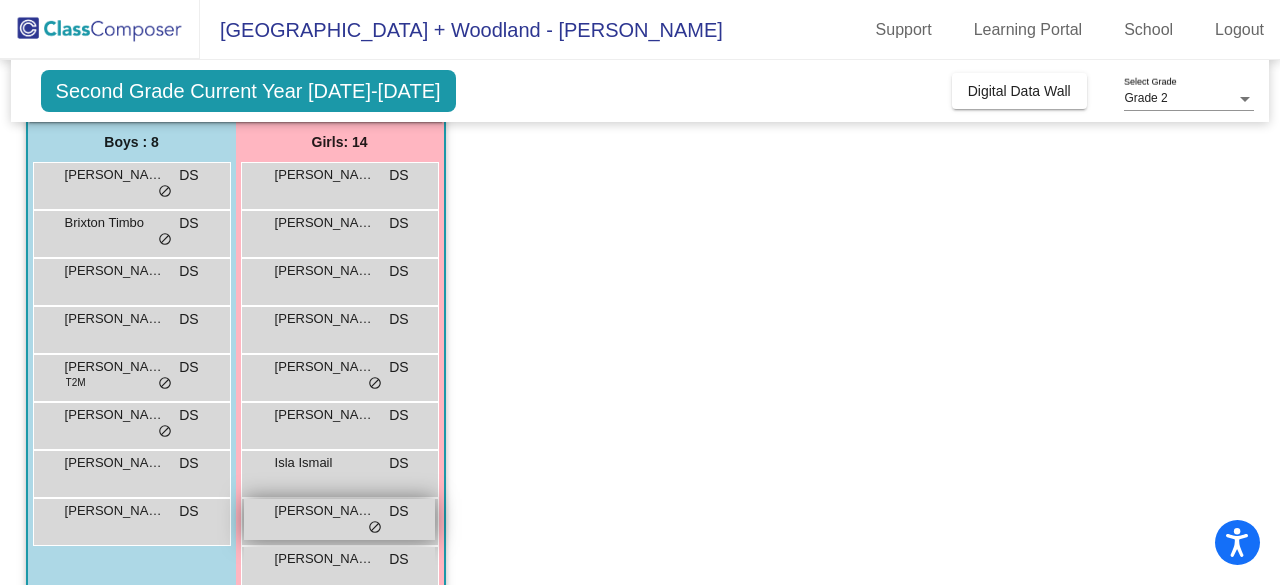 click on "Leah Quintana DS lock do_not_disturb_alt" at bounding box center (339, 519) 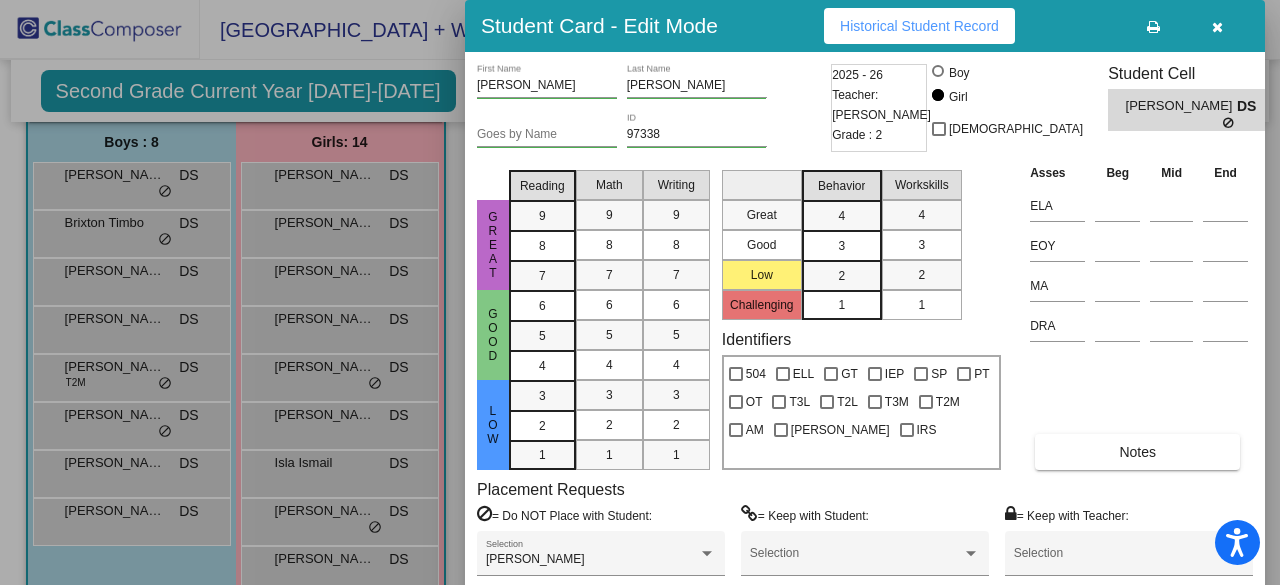 click at bounding box center (640, 292) 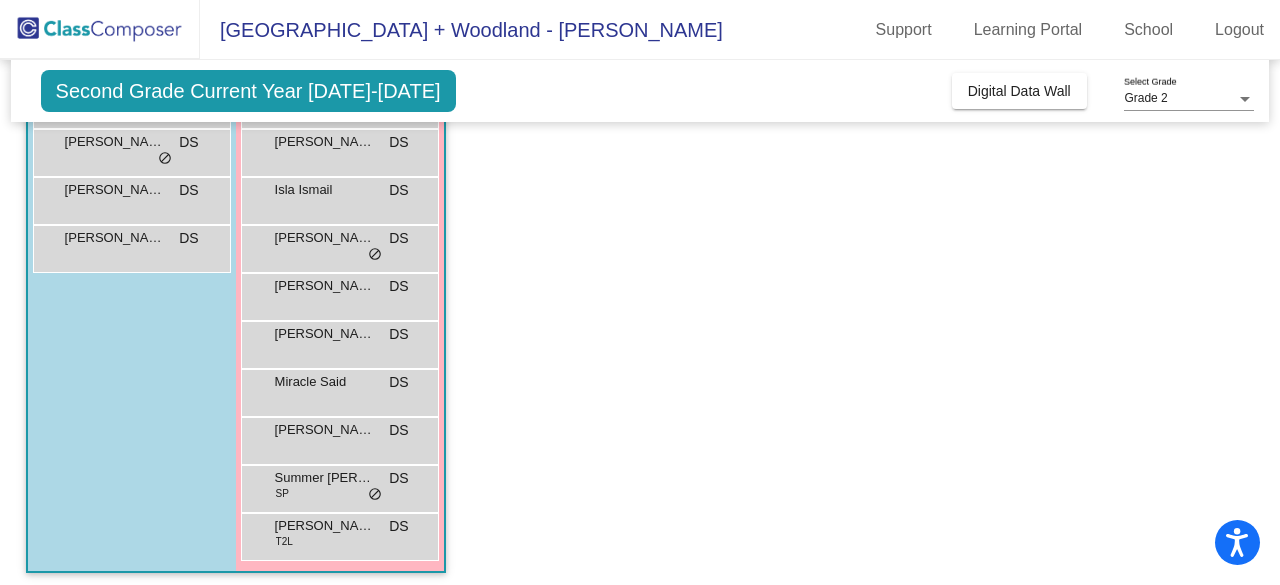 scroll, scrollTop: 438, scrollLeft: 0, axis: vertical 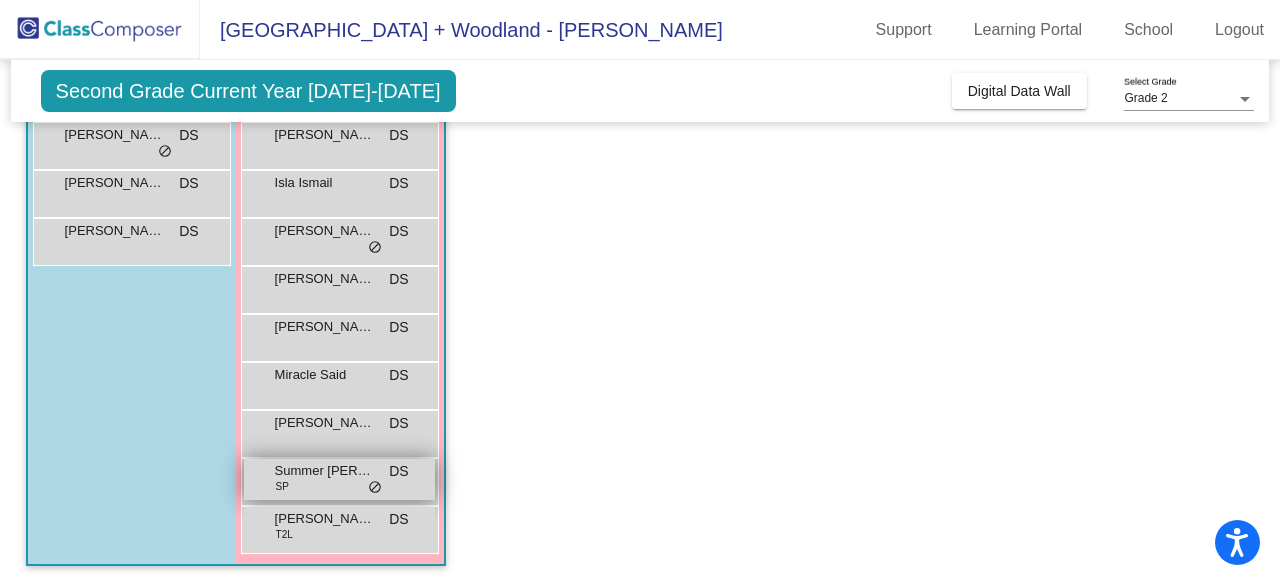 click on "Summer Eagan SP DS lock do_not_disturb_alt" at bounding box center (339, 479) 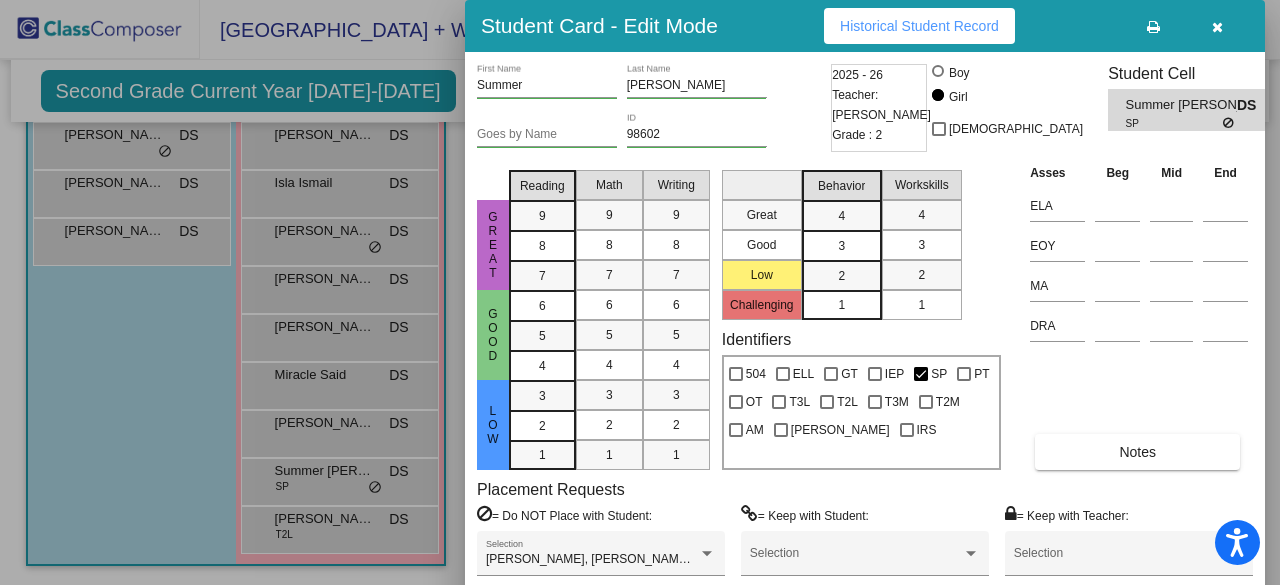 click at bounding box center (640, 292) 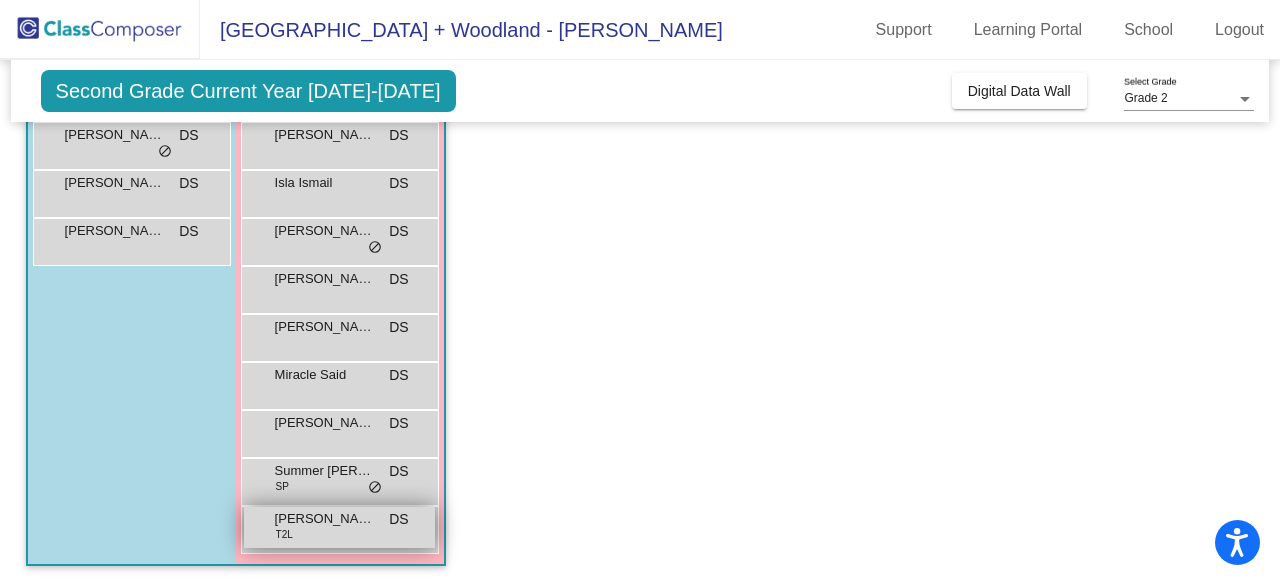 click on "Vivian Shiffner" at bounding box center (325, 519) 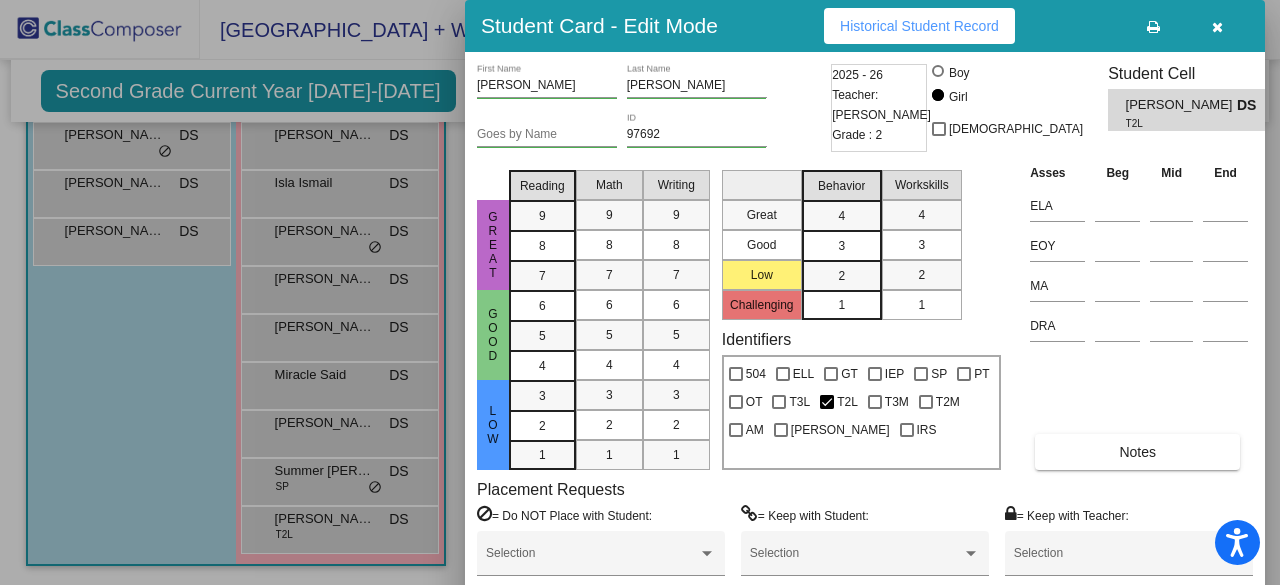 click at bounding box center (640, 292) 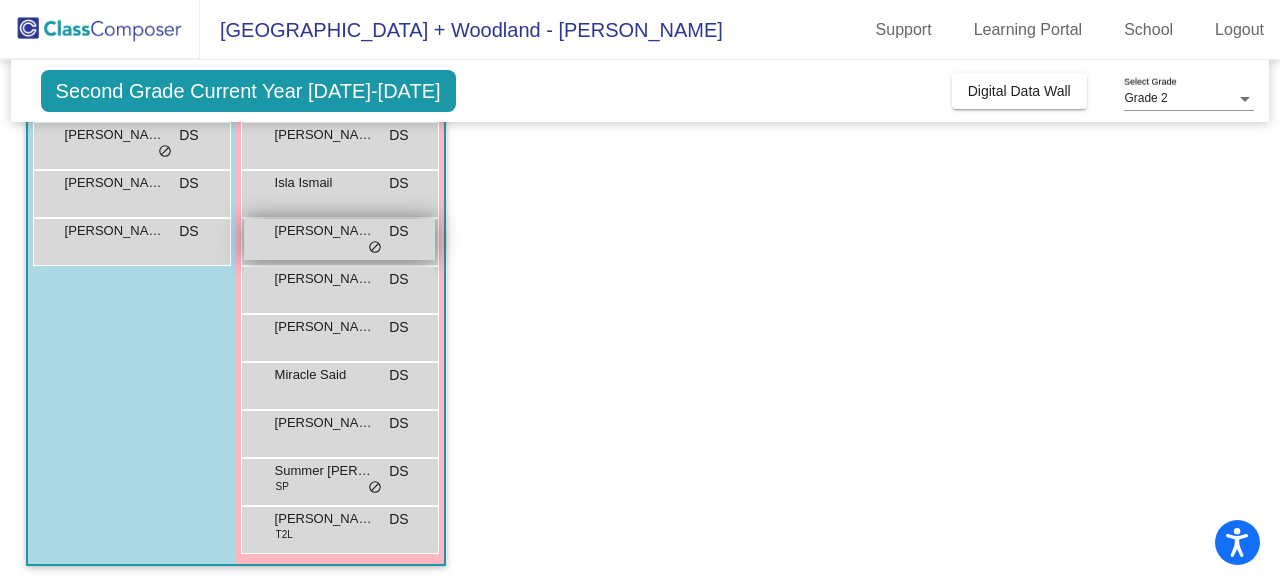 click on "Leah Quintana DS lock do_not_disturb_alt" at bounding box center (339, 239) 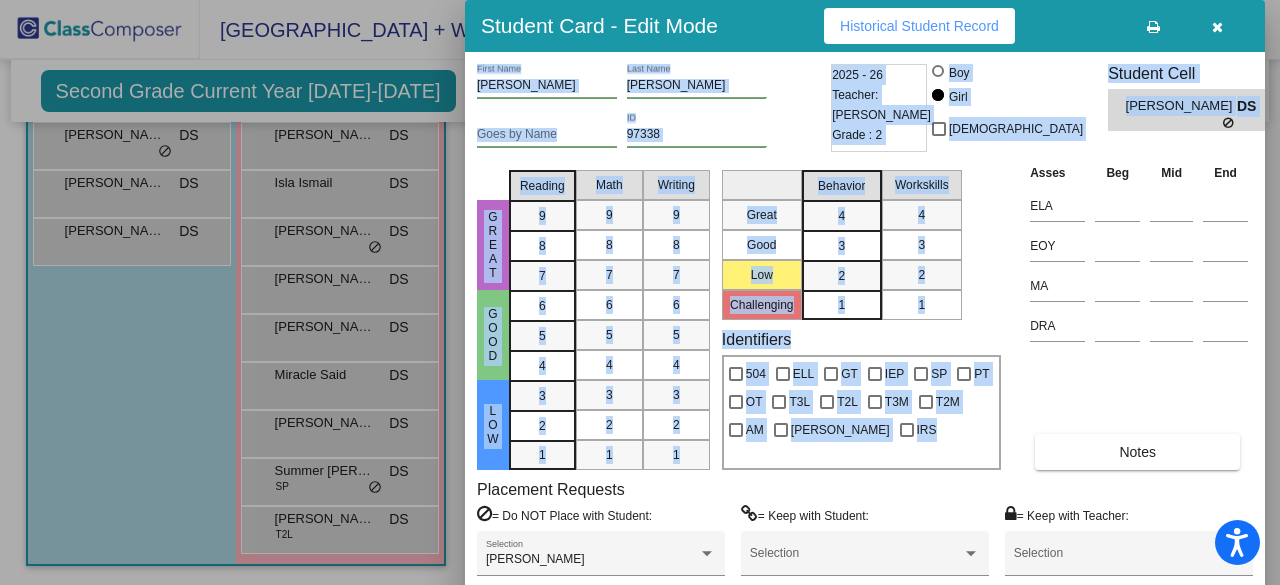 drag, startPoint x: 1272, startPoint y: 383, endPoint x: 1264, endPoint y: 347, distance: 36.878178 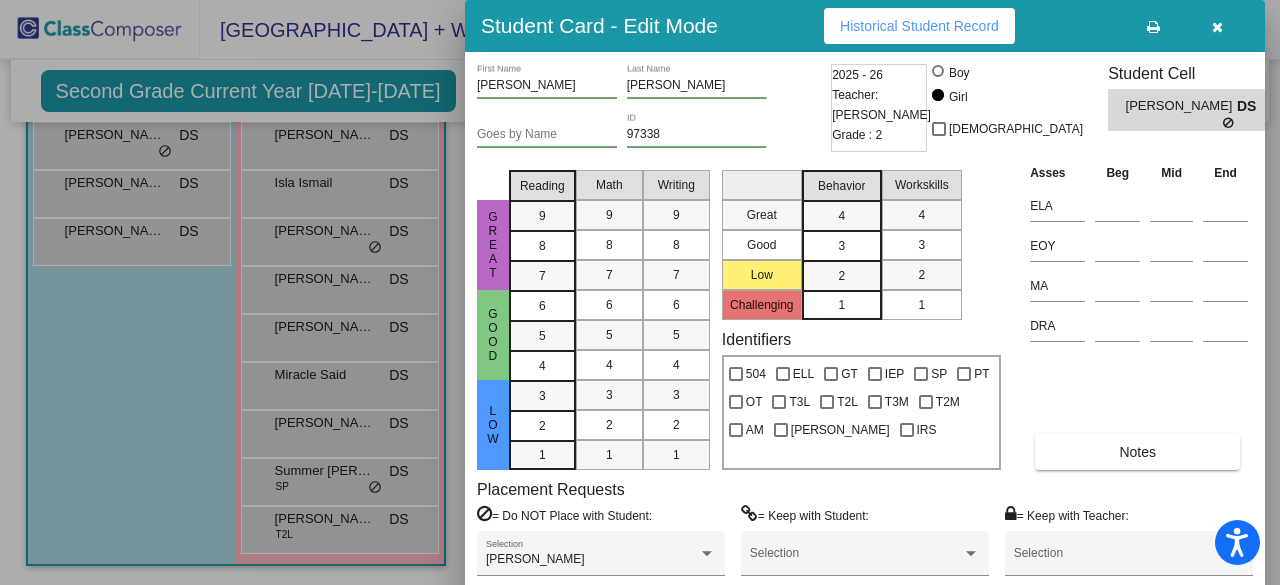 drag, startPoint x: 1270, startPoint y: 371, endPoint x: 1267, endPoint y: 311, distance: 60.074955 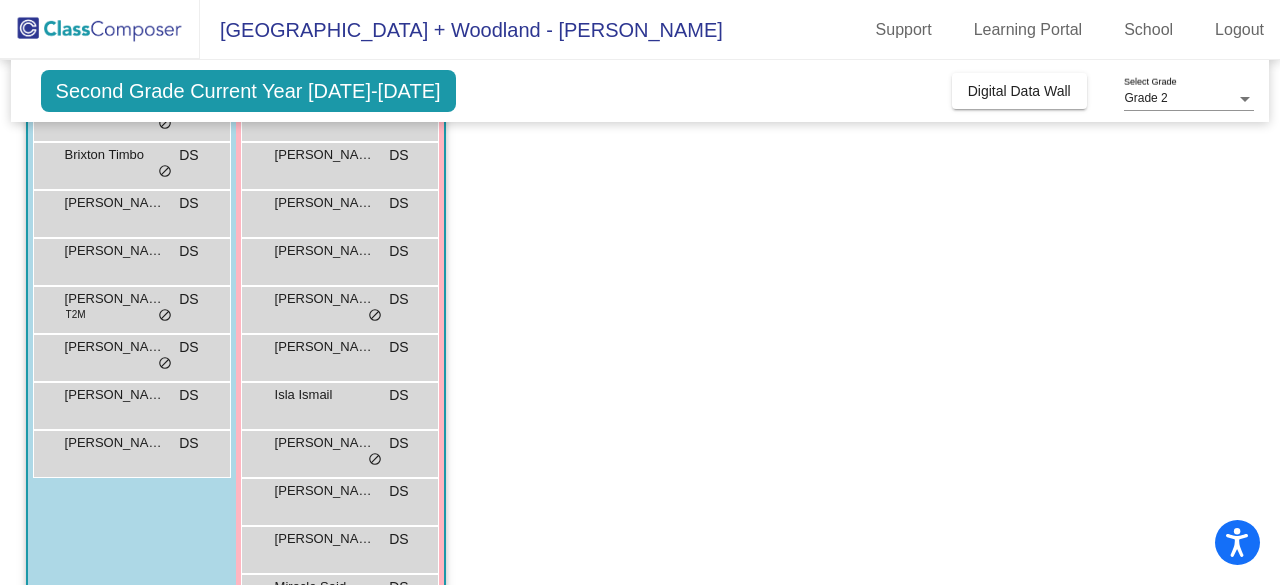 scroll, scrollTop: 222, scrollLeft: 0, axis: vertical 